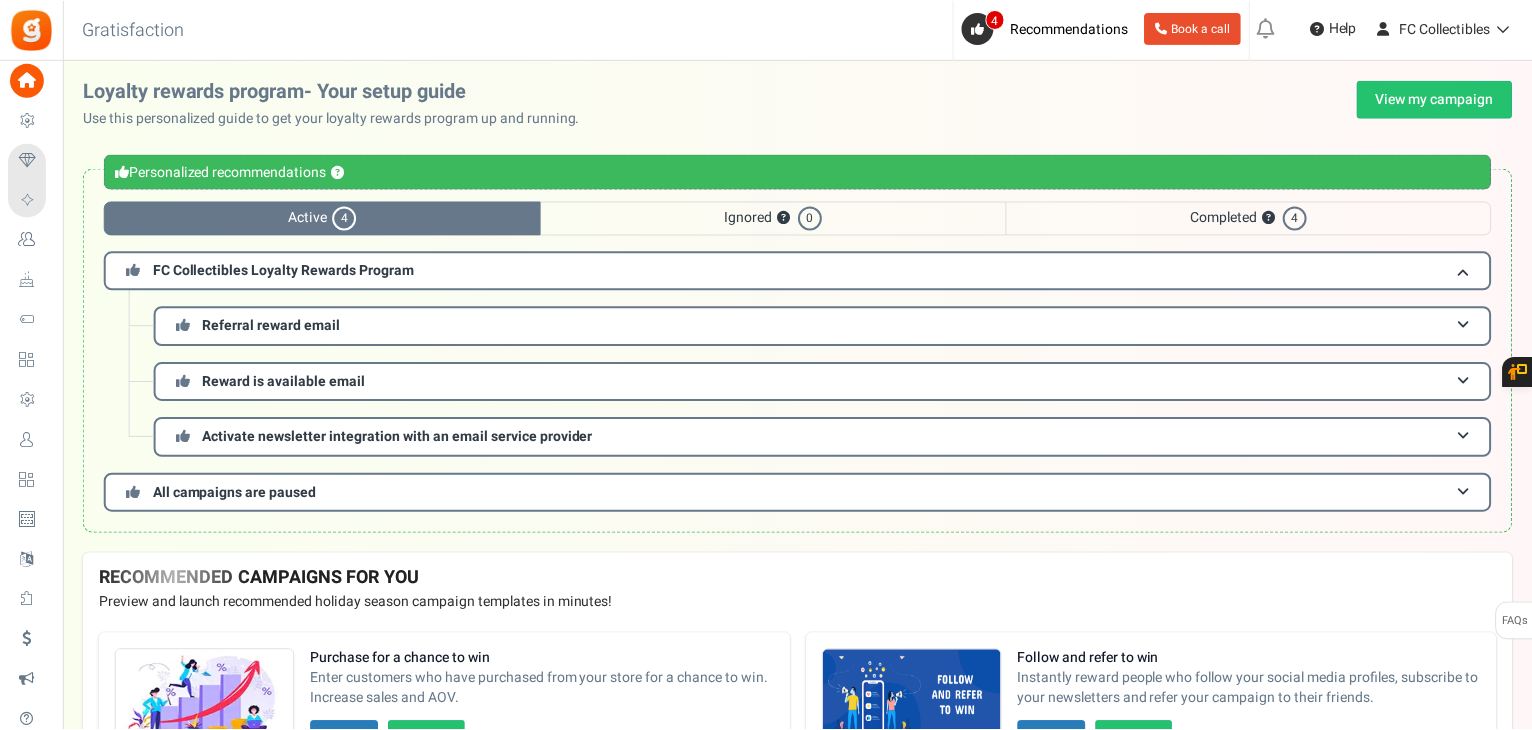 scroll, scrollTop: 0, scrollLeft: 0, axis: both 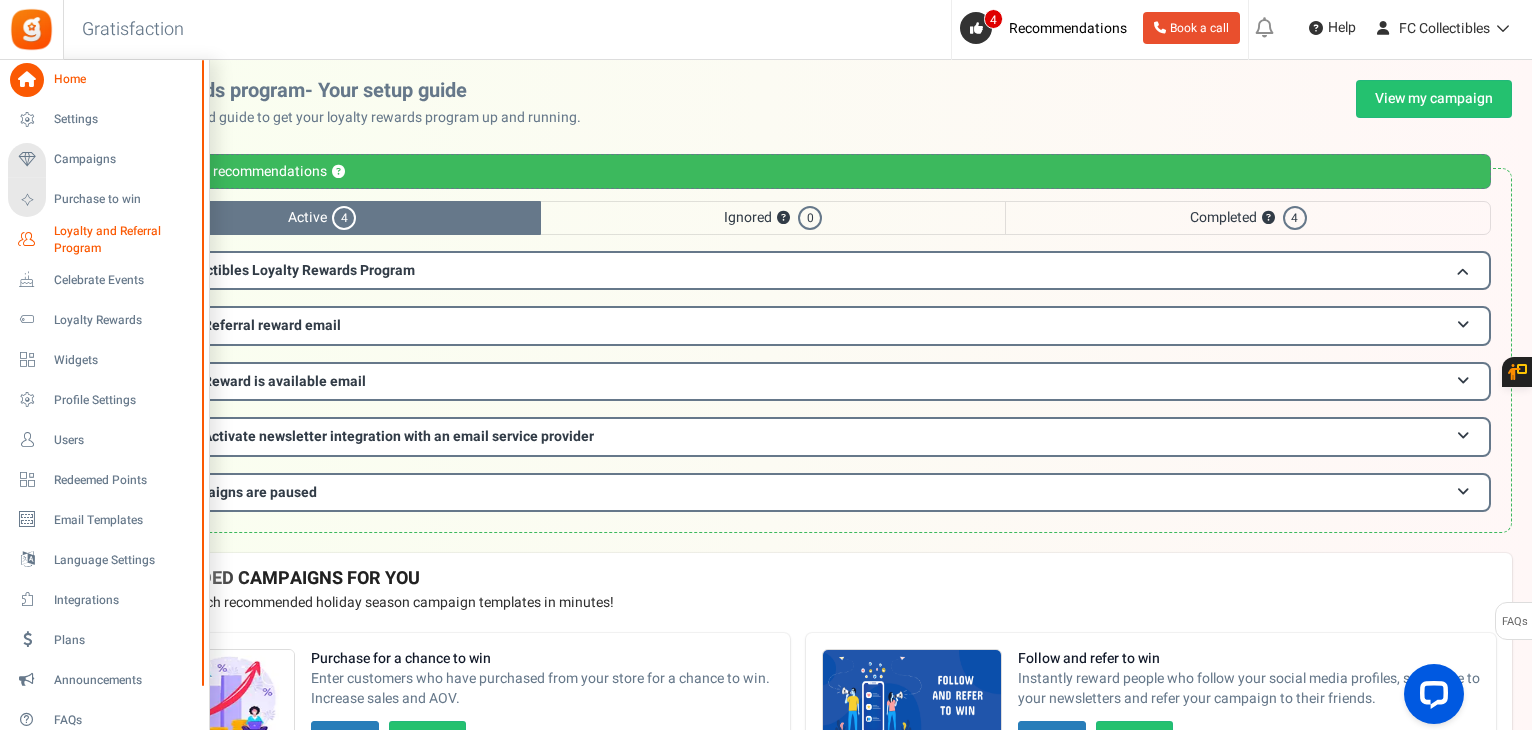 click on "Loyalty and Referral Program" at bounding box center (127, 240) 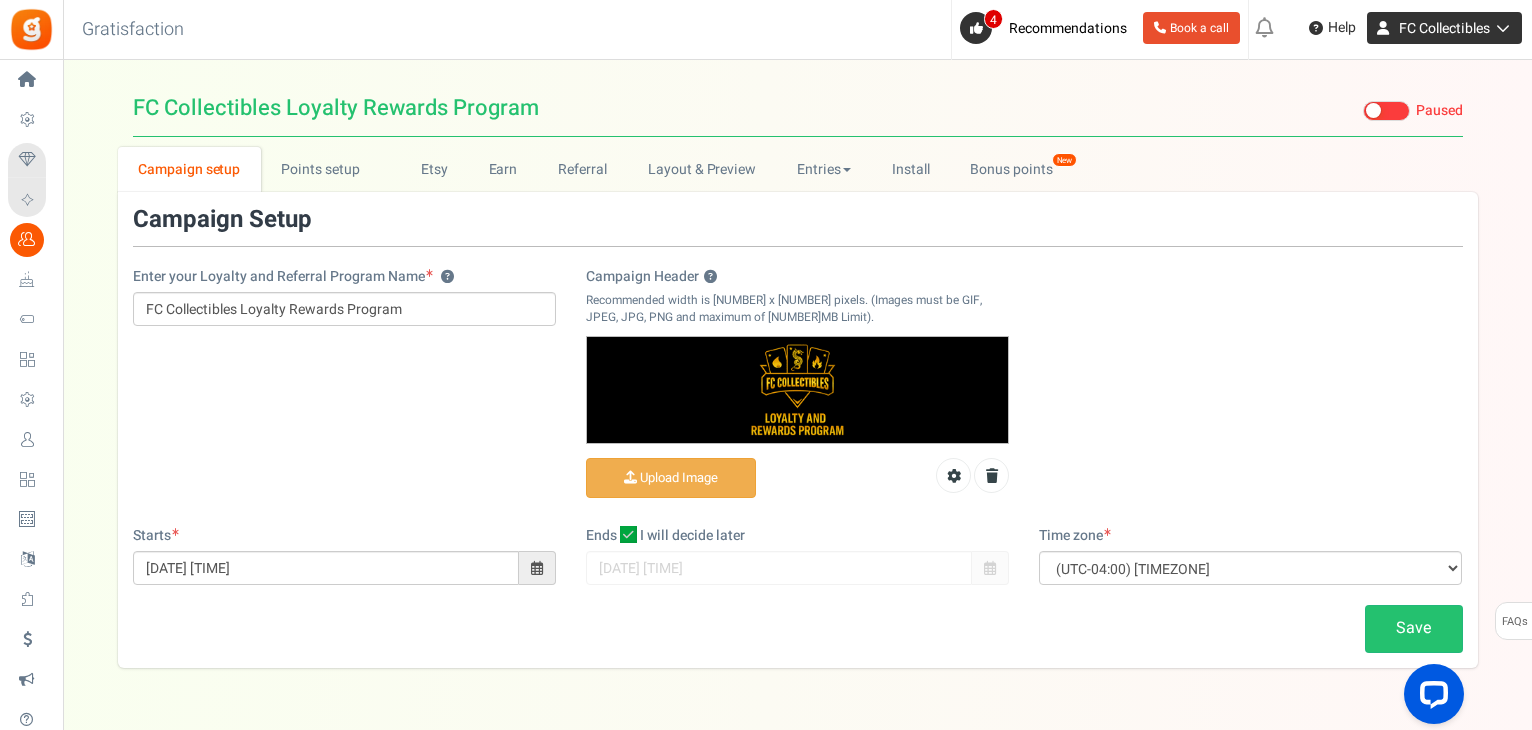 scroll, scrollTop: 0, scrollLeft: 0, axis: both 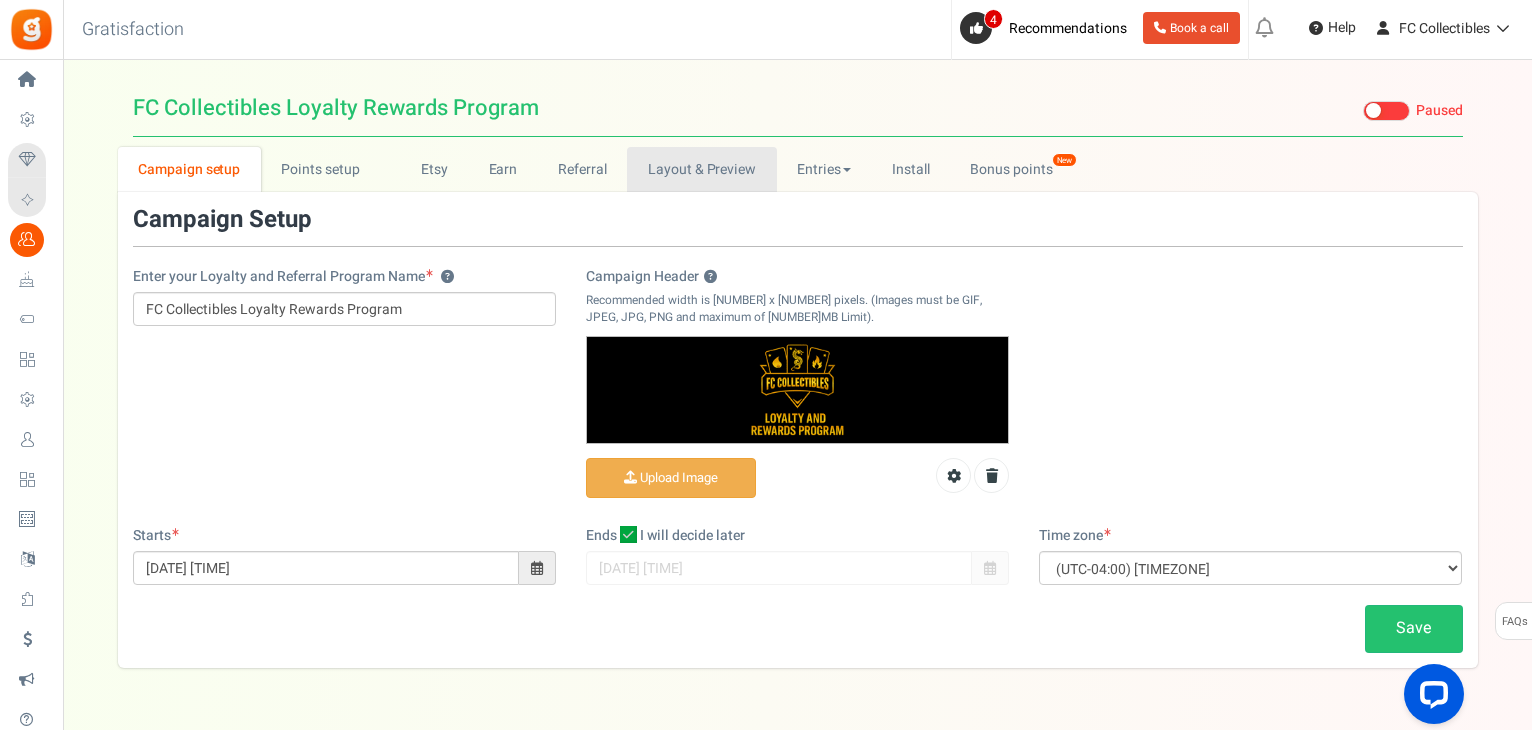 click on "Layout & Preview" at bounding box center [701, 169] 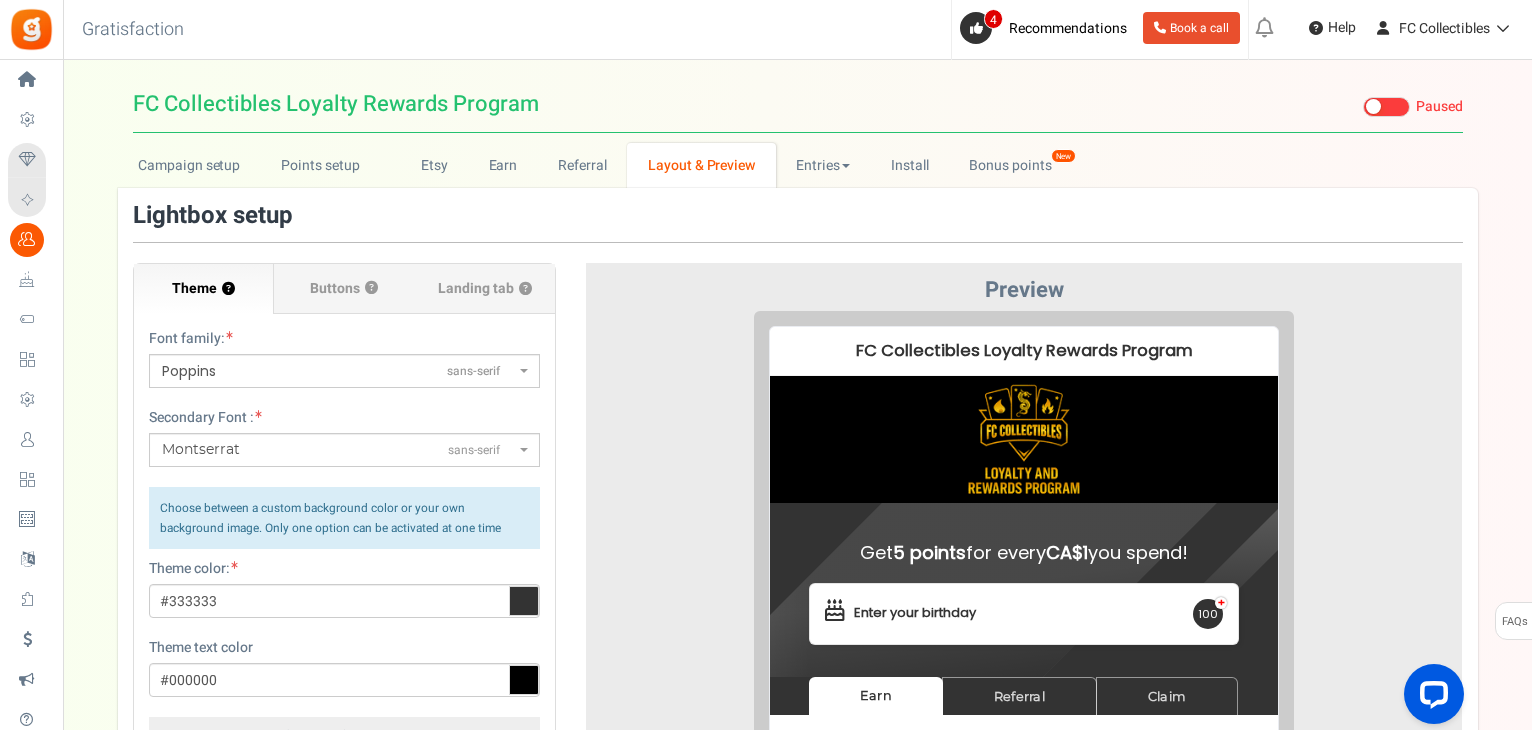 scroll, scrollTop: 0, scrollLeft: 0, axis: both 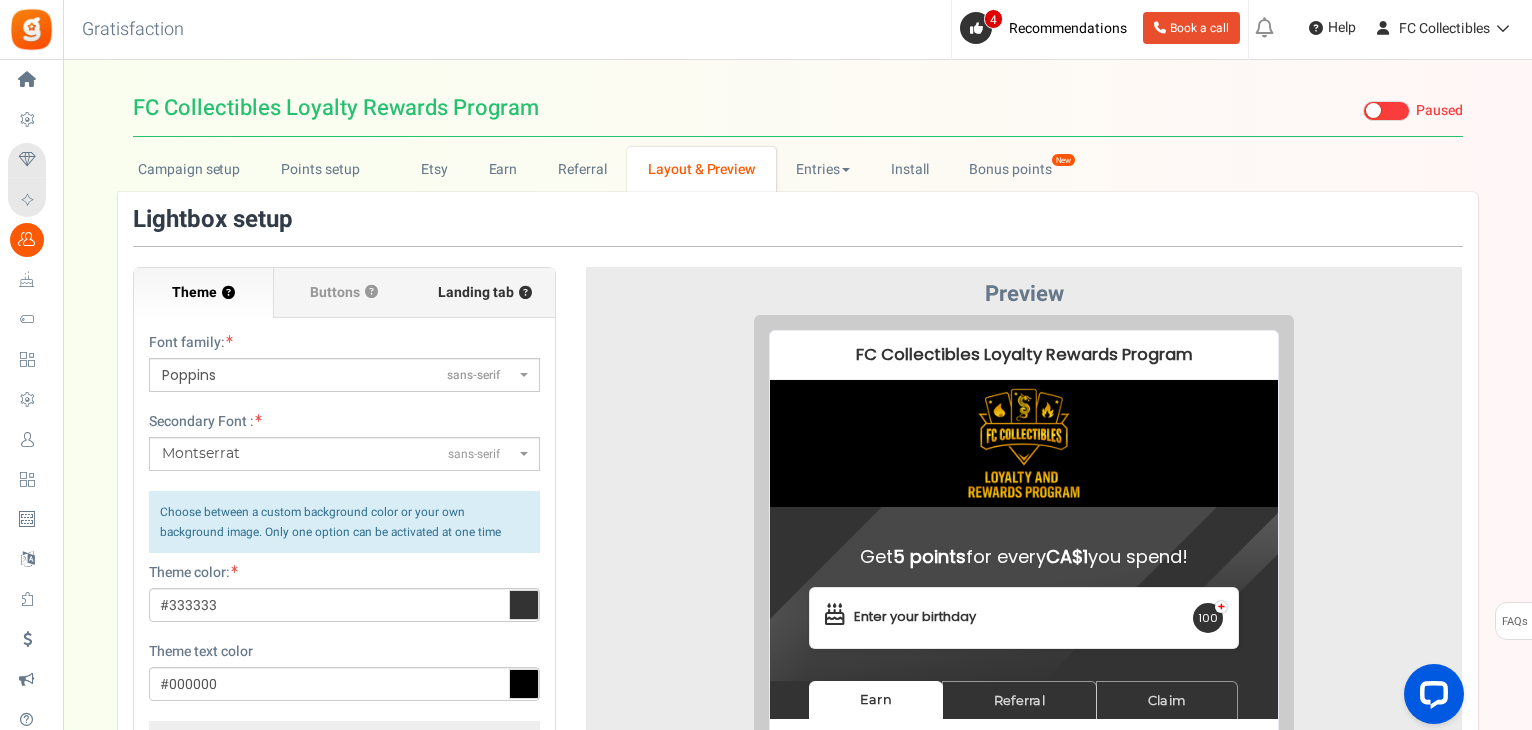 click on "?" at bounding box center [525, 293] 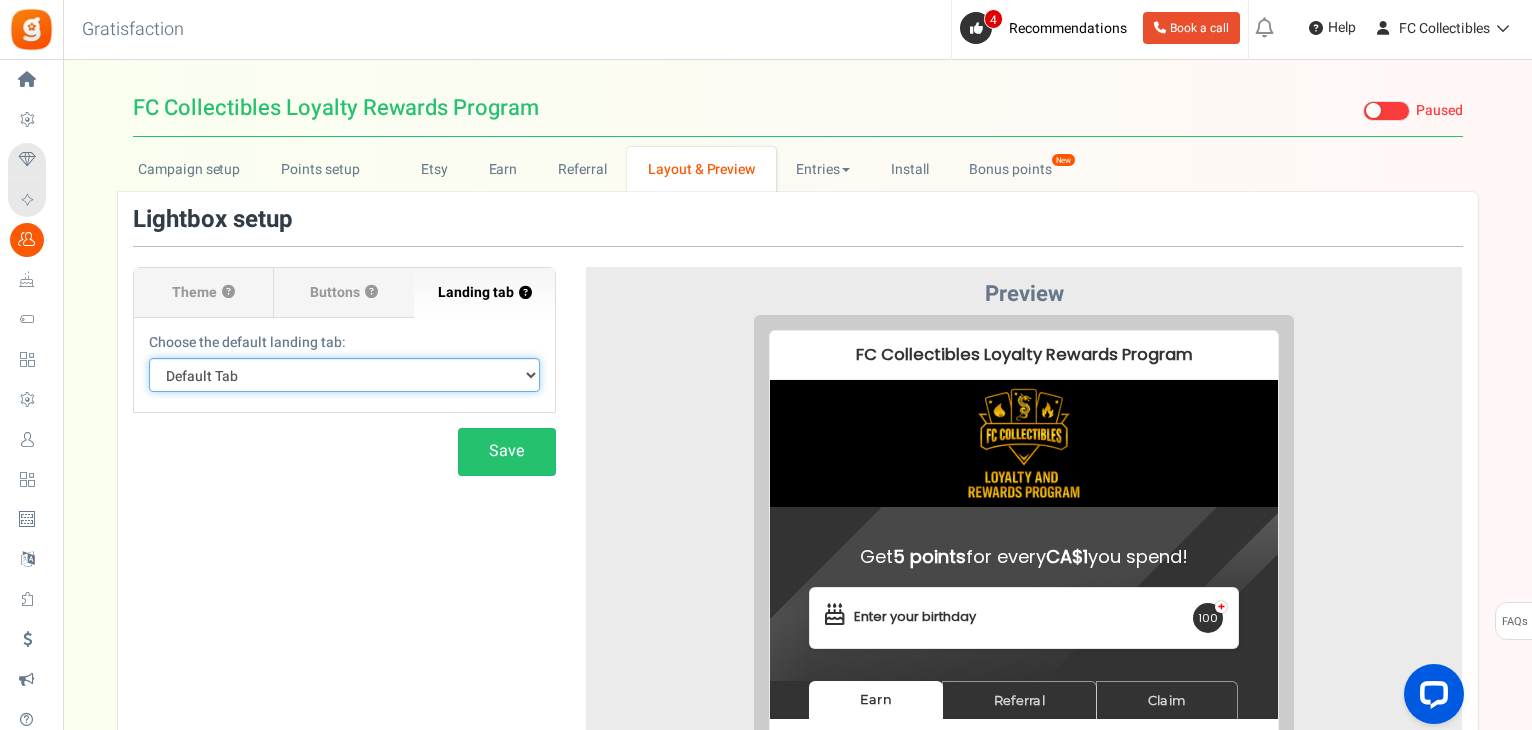 click on "Default Tab
Earn Referral Claim" at bounding box center [344, 375] 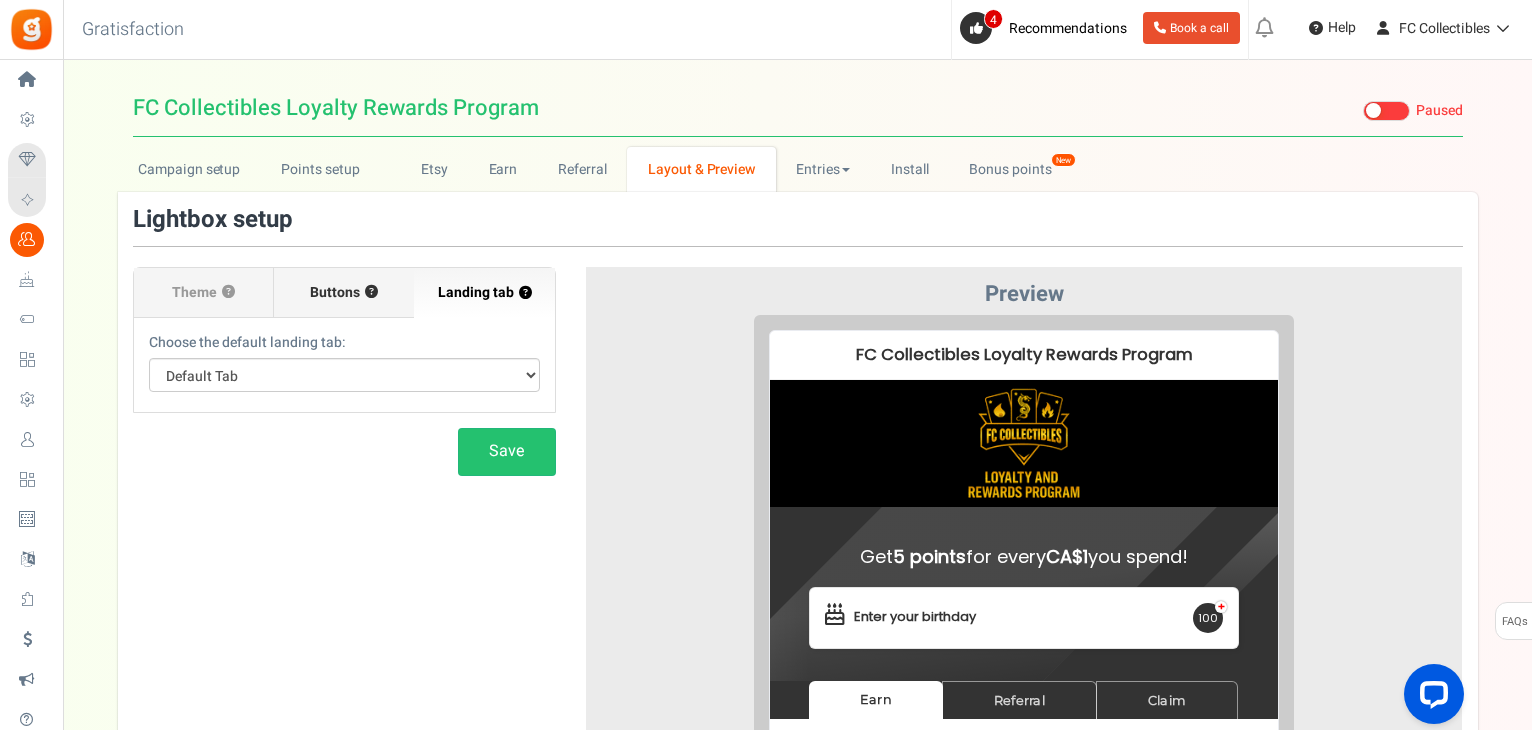 click on "Buttons
?" at bounding box center [344, 293] 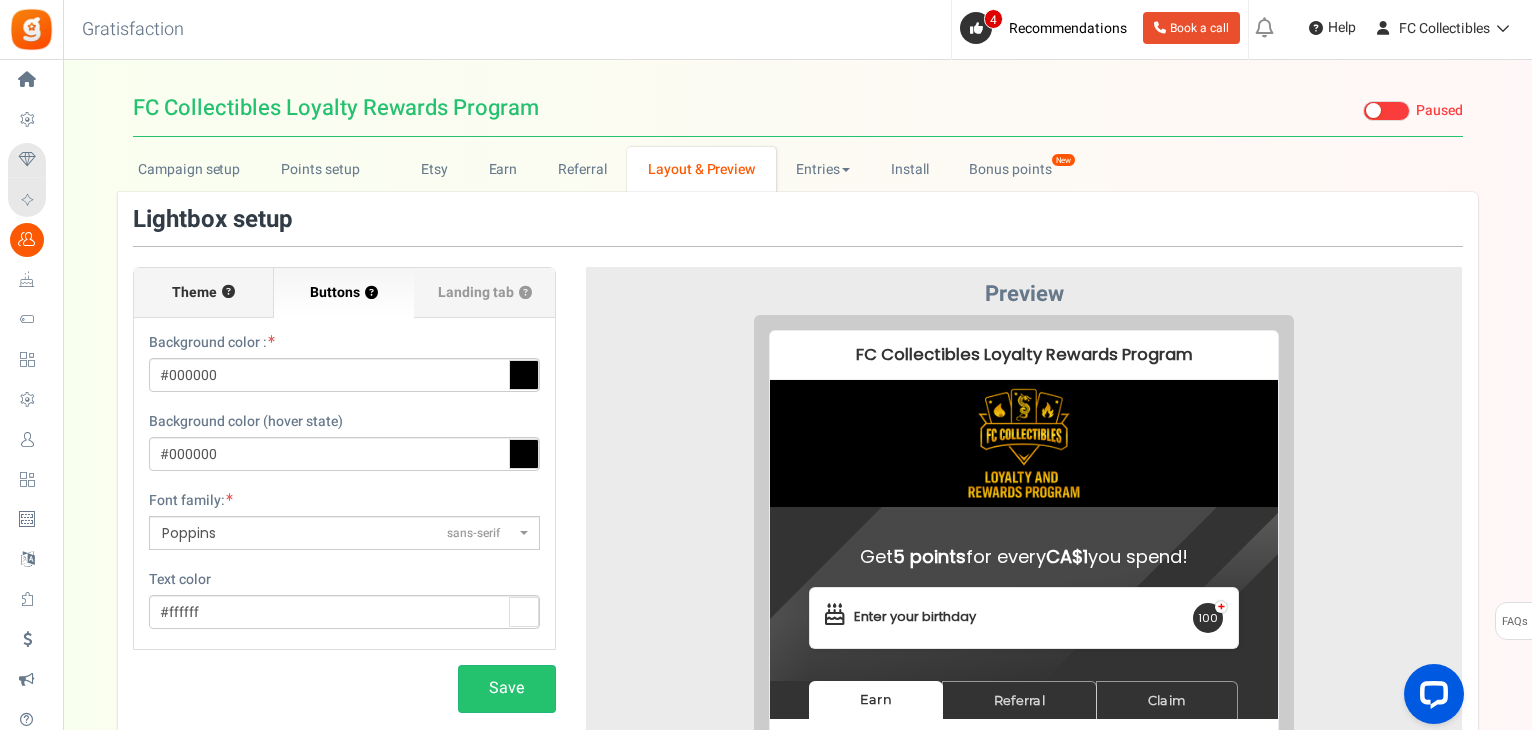 click on "Theme" at bounding box center (194, 293) 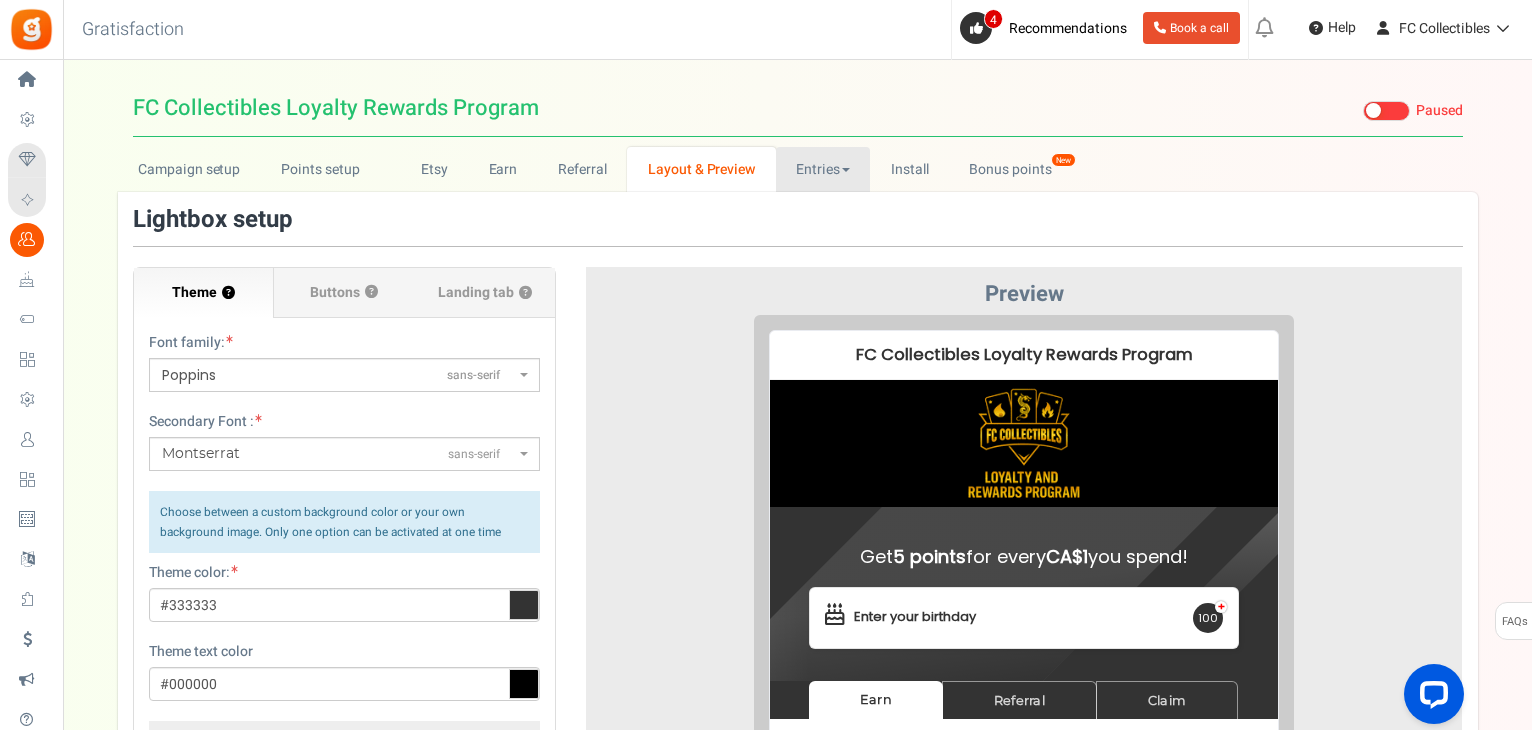 click on "Entries" at bounding box center (823, 169) 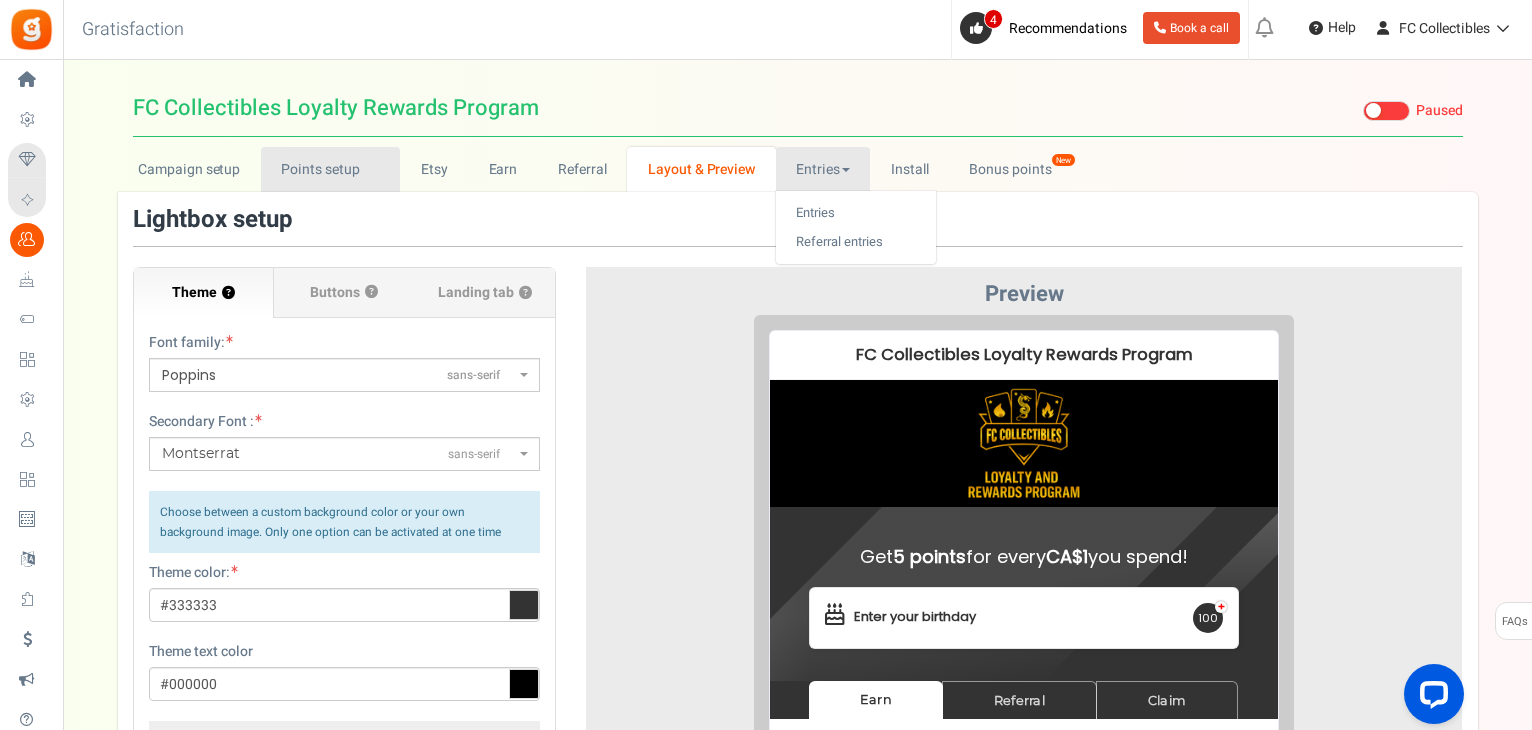 click on "Points setup
New" at bounding box center (330, 169) 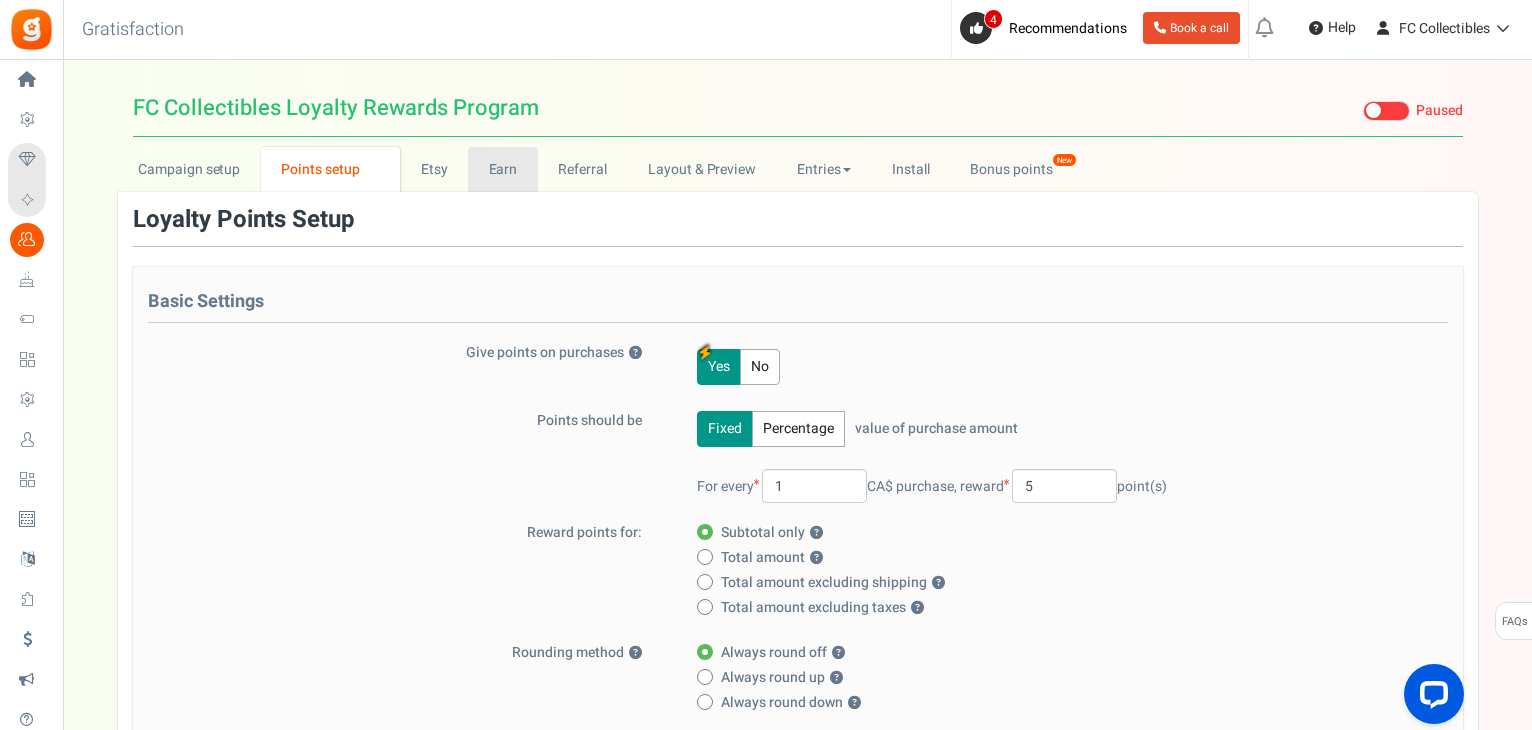 click on "Earn" at bounding box center [503, 169] 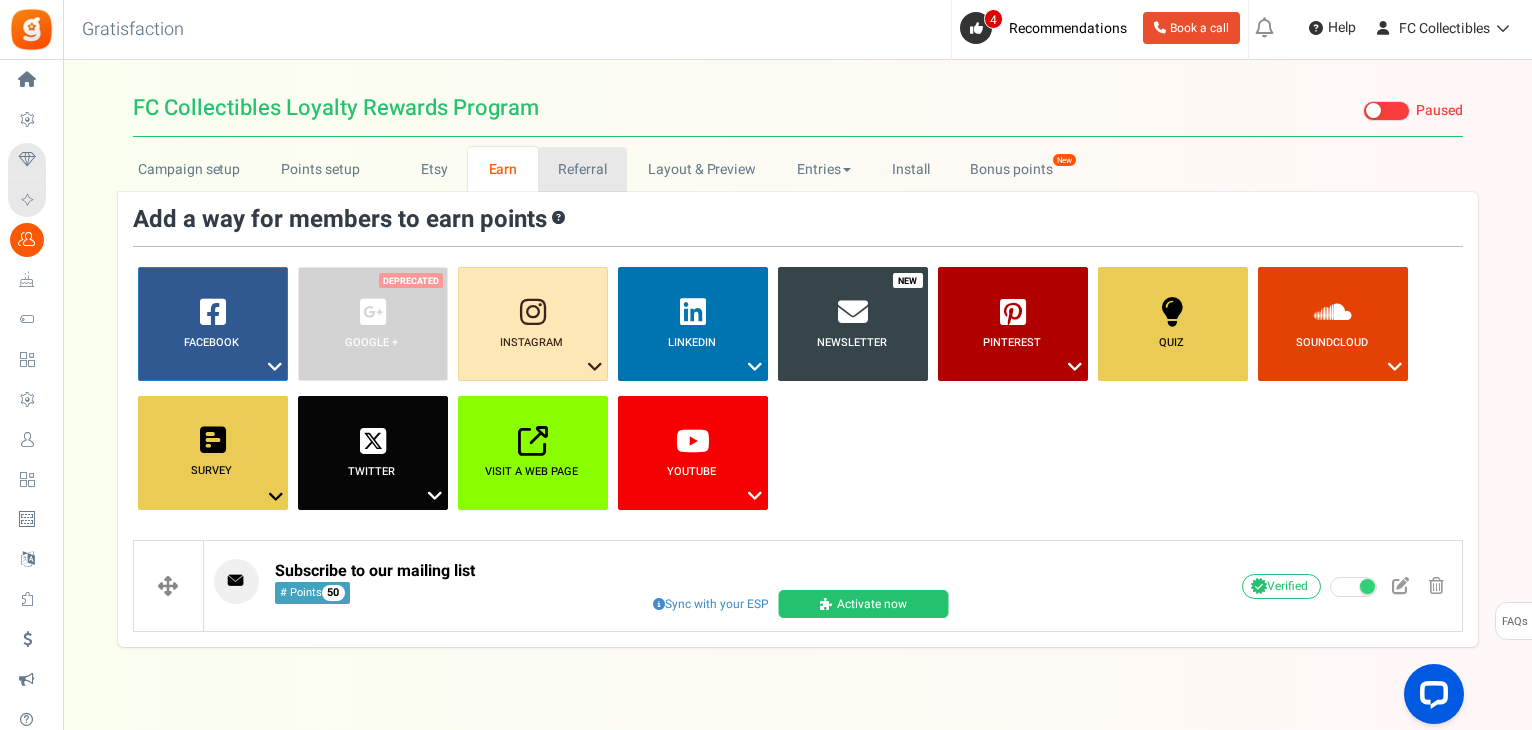 click on "Referral" at bounding box center (583, 169) 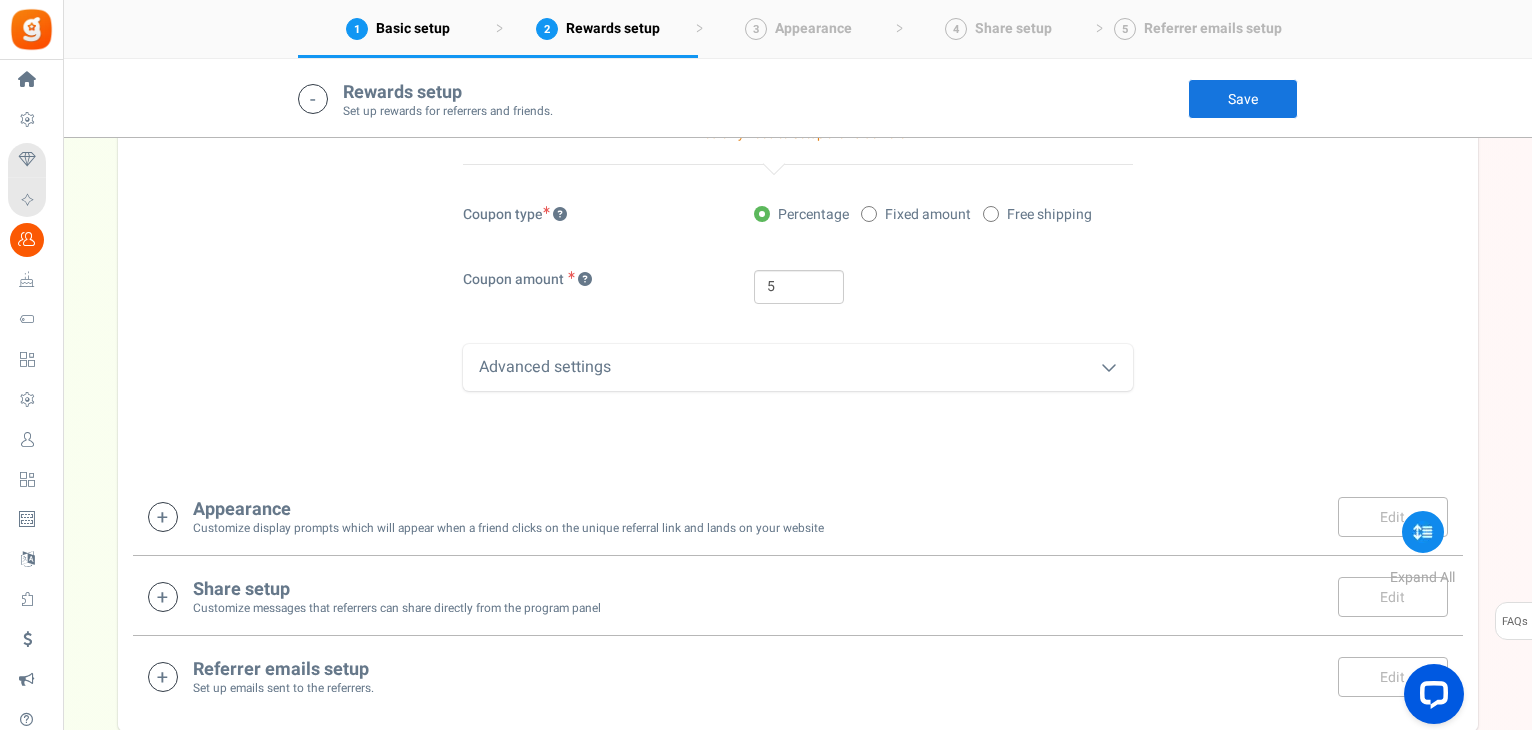 scroll, scrollTop: 948, scrollLeft: 0, axis: vertical 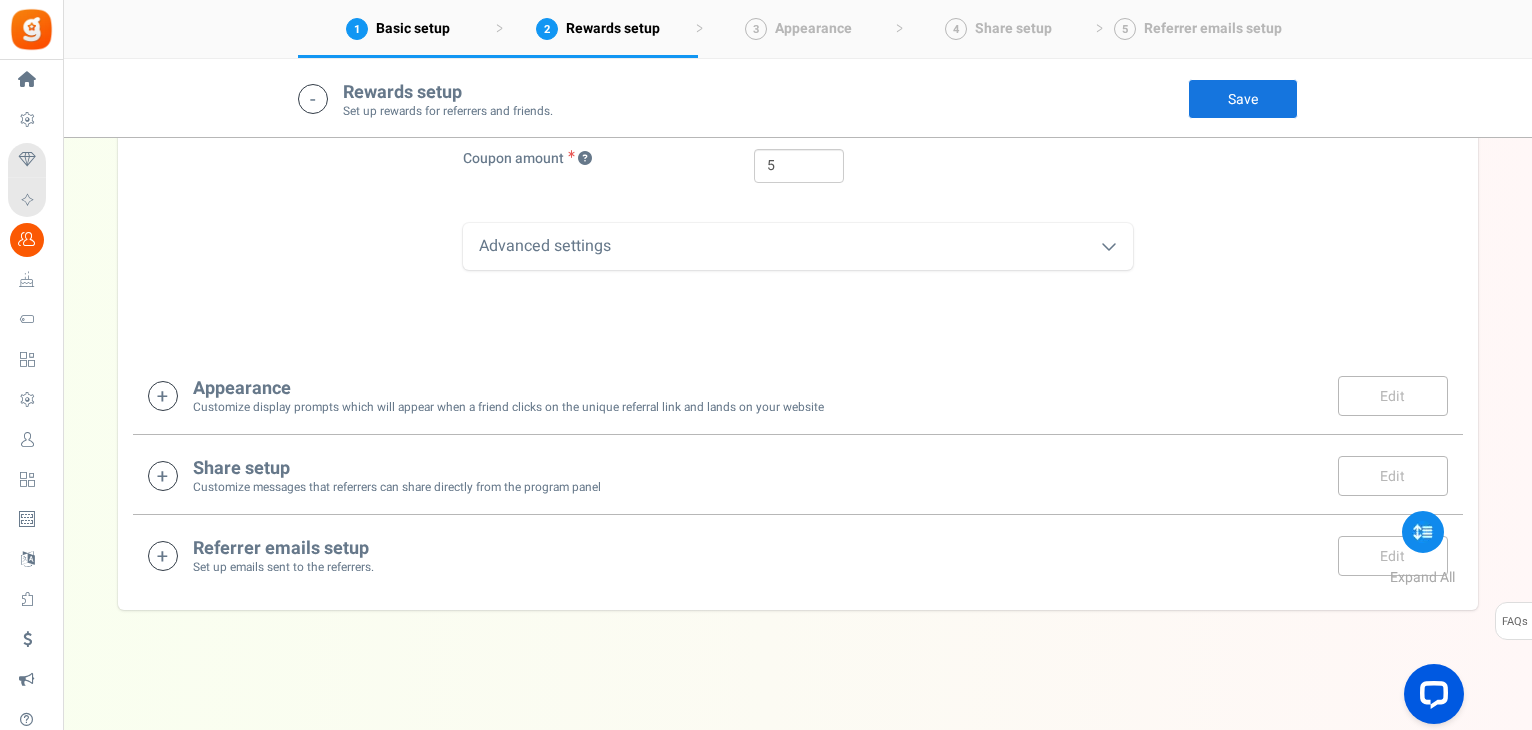 click on "Appearance
Customize display prompts which will appear when a friend clicks on the unique referral link and lands on your website
Edit
Save
There are unsaved changes!" at bounding box center (798, 395) 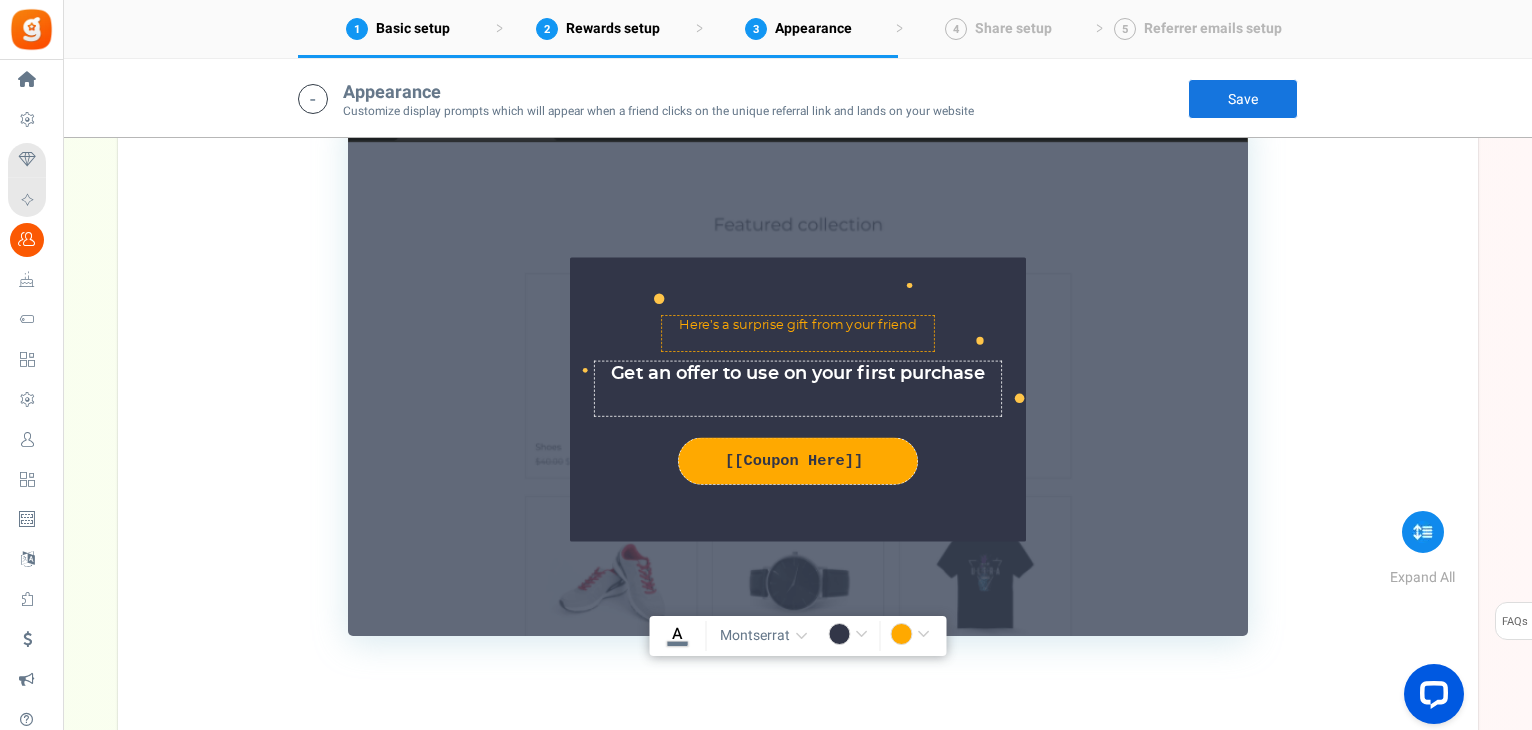 scroll, scrollTop: 1544, scrollLeft: 0, axis: vertical 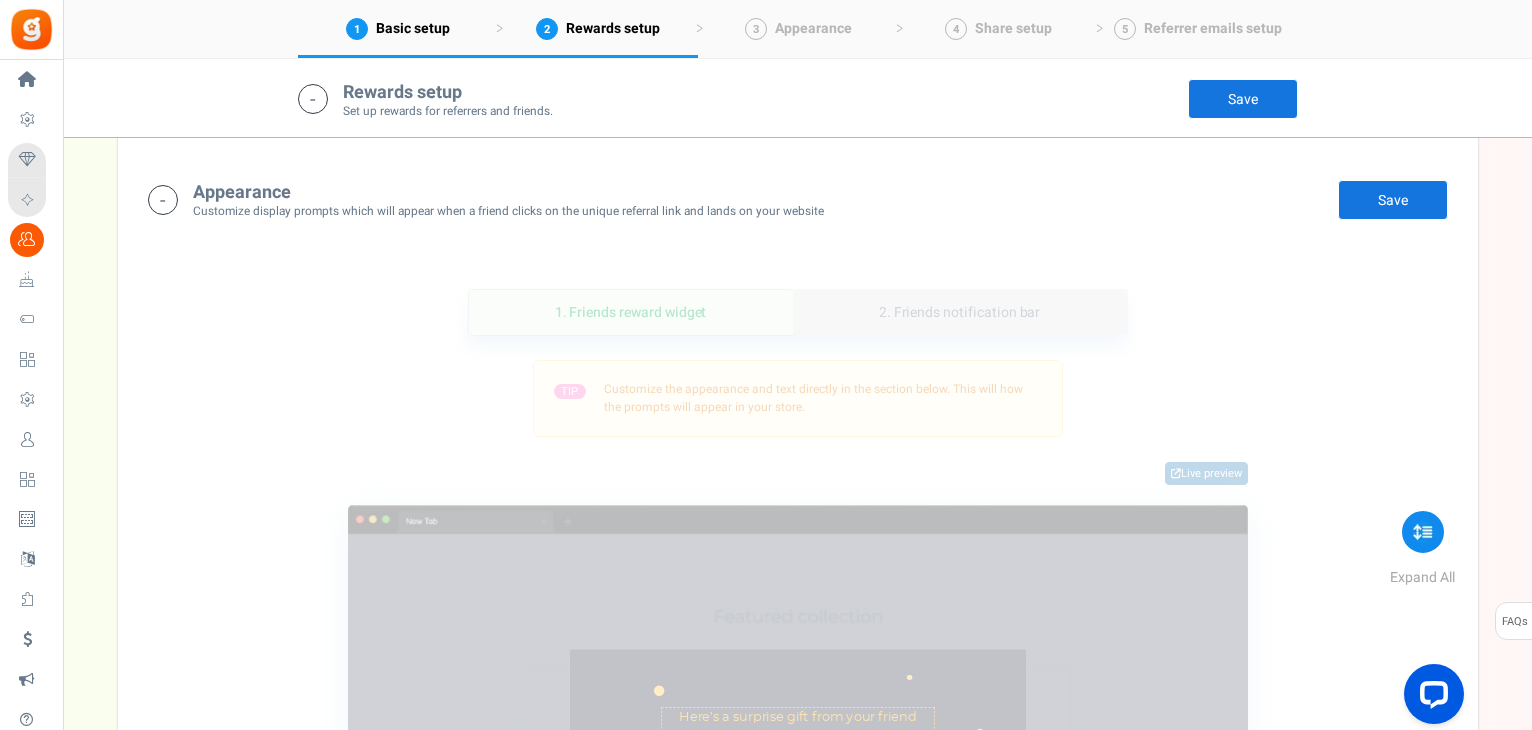 click on "2. Friends notification bar" at bounding box center (960, 312) 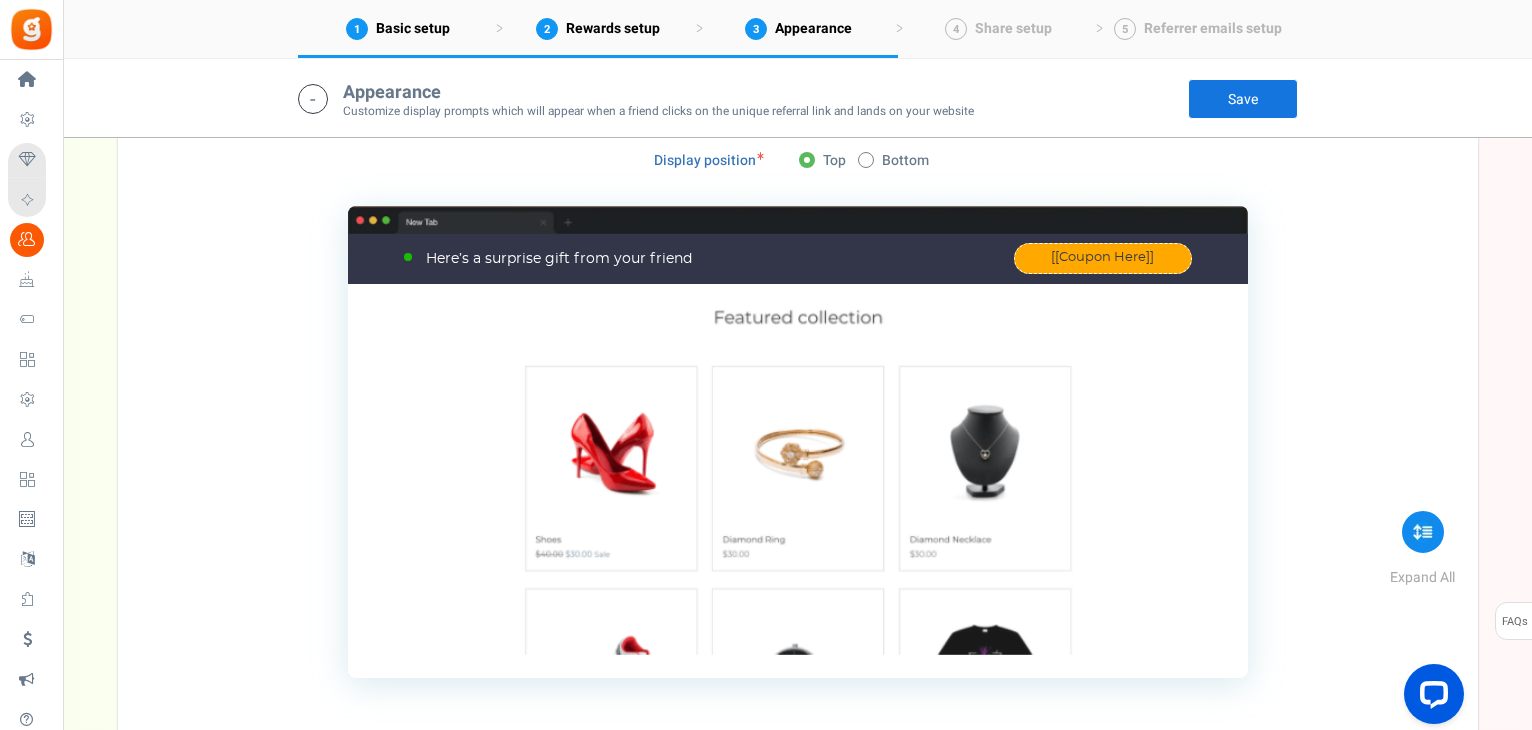 scroll, scrollTop: 1244, scrollLeft: 0, axis: vertical 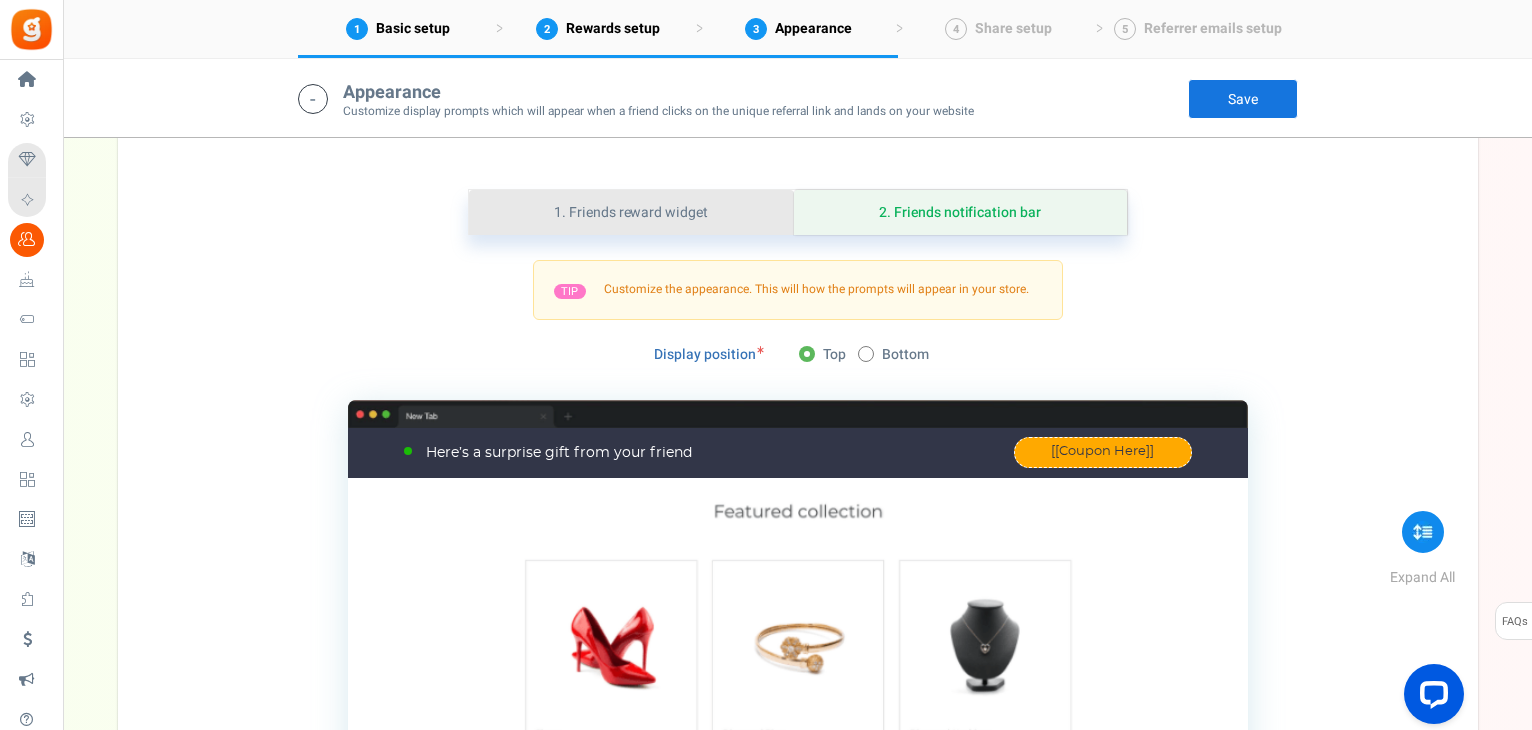 click on "1. Friends reward widget" at bounding box center (631, 212) 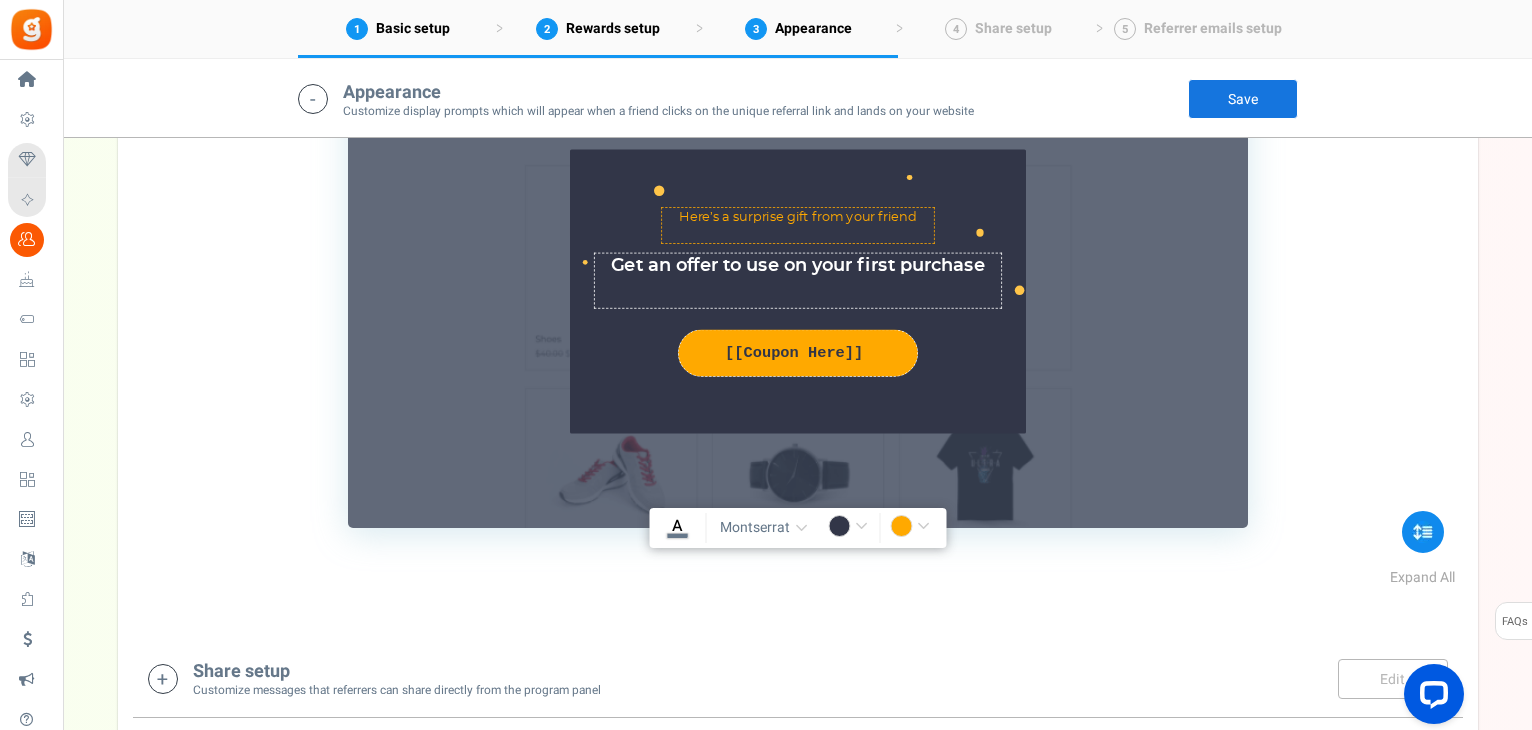 scroll, scrollTop: 1847, scrollLeft: 0, axis: vertical 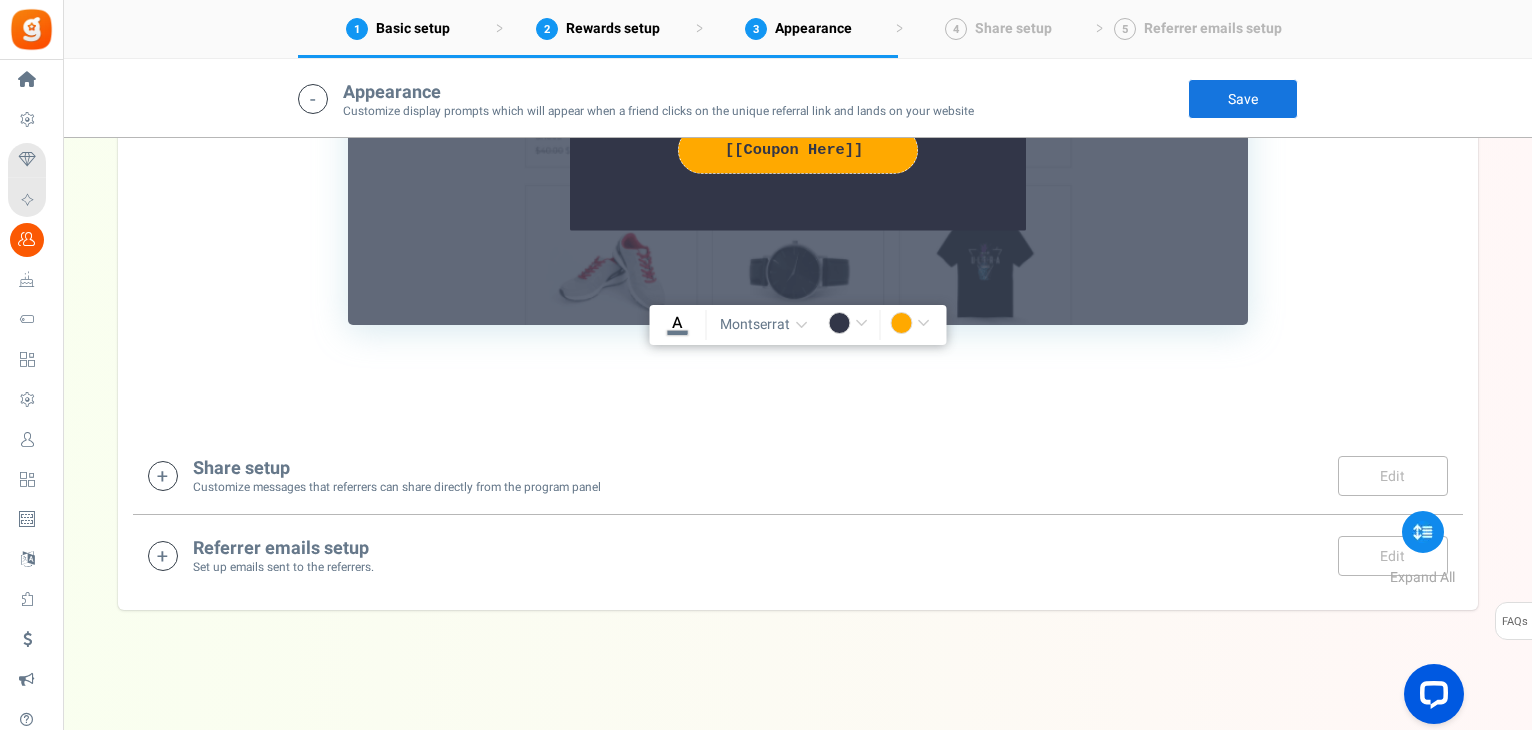 click at bounding box center [163, 476] 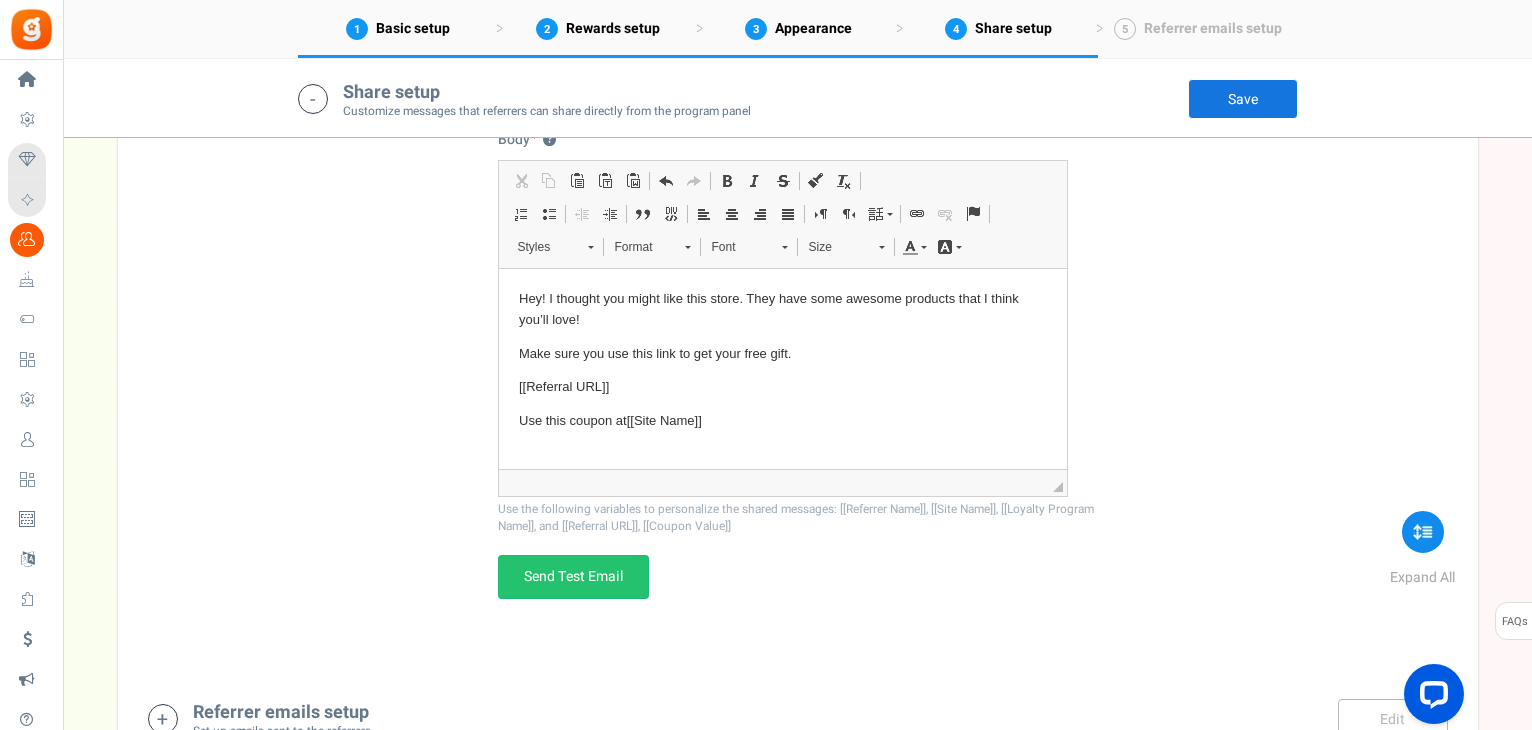 scroll, scrollTop: 2622, scrollLeft: 0, axis: vertical 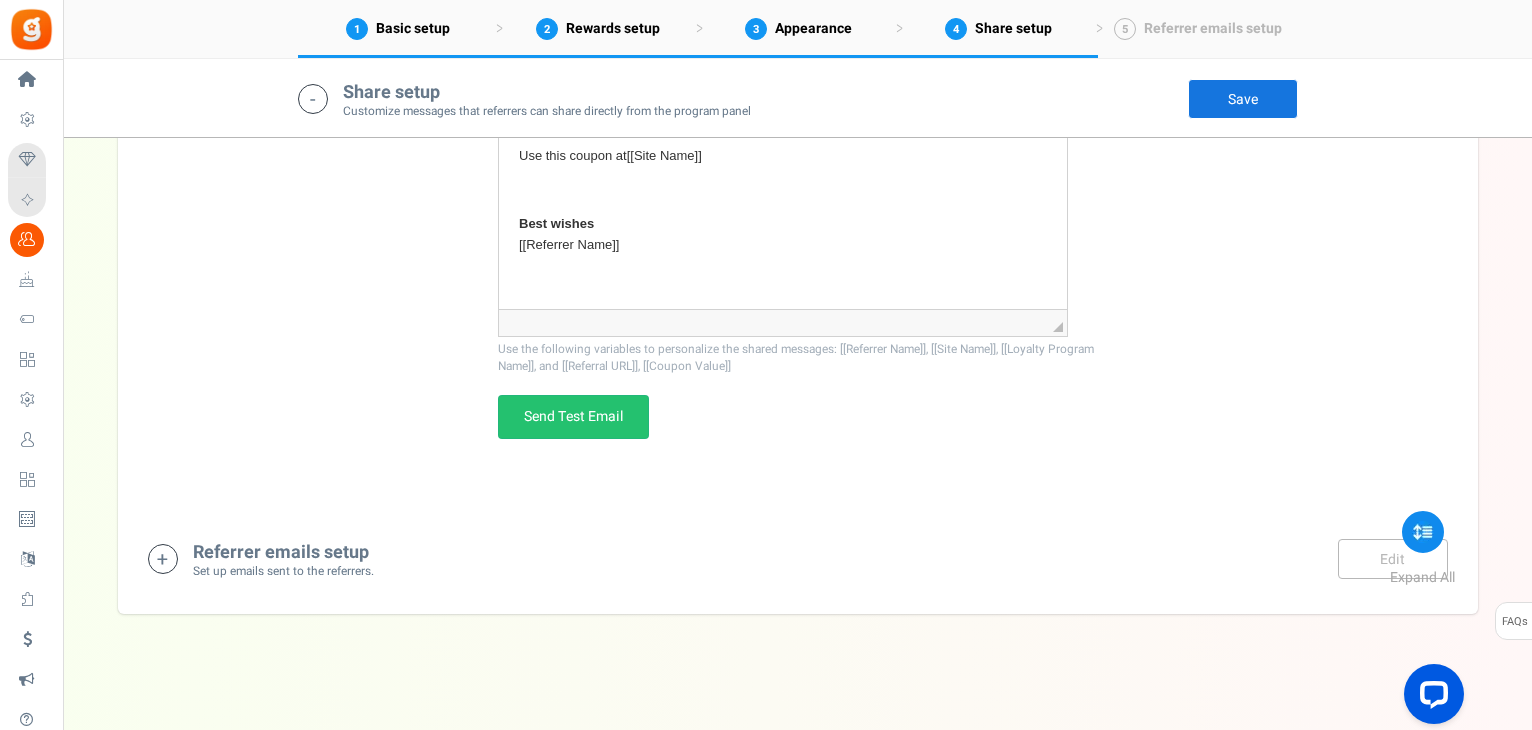 click at bounding box center (163, 559) 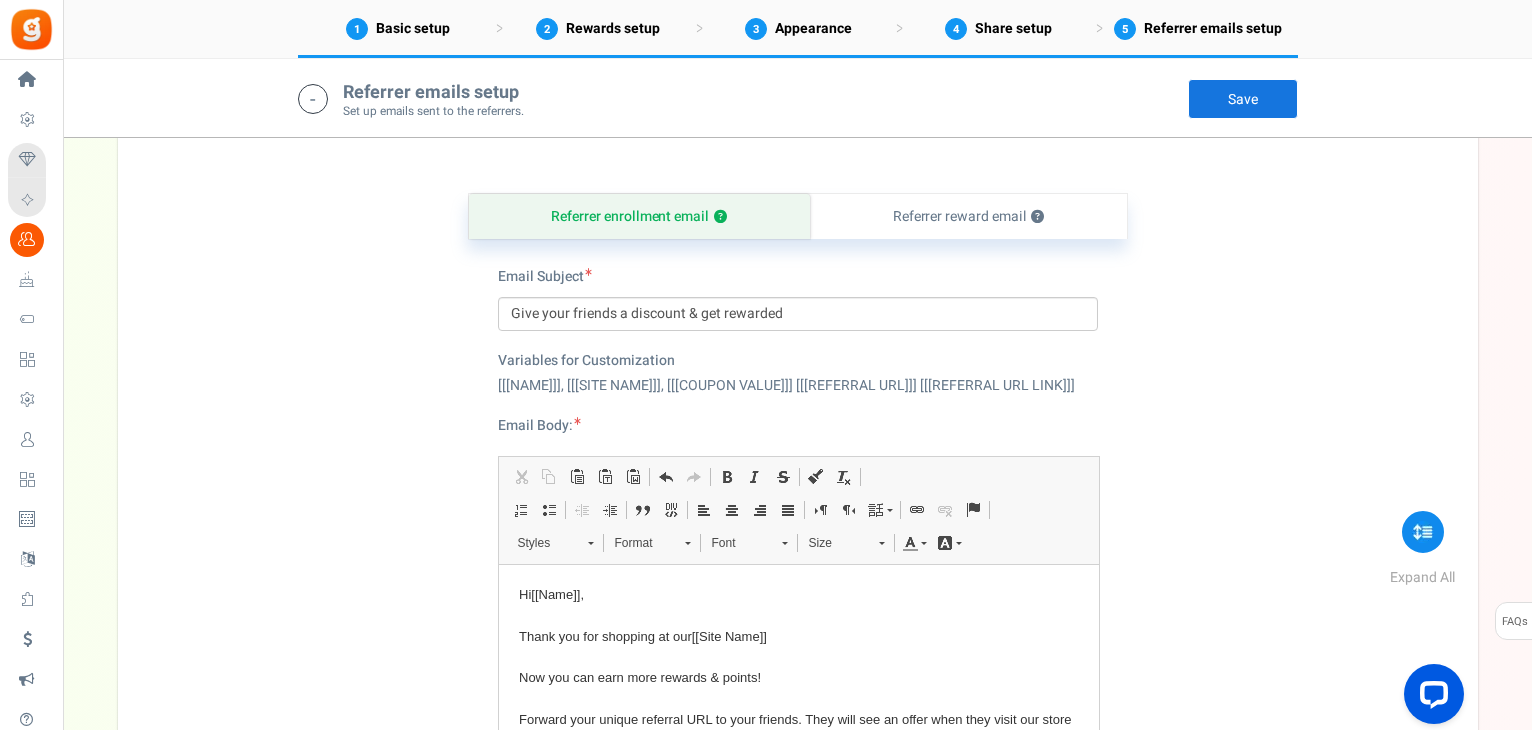 scroll, scrollTop: 3436, scrollLeft: 0, axis: vertical 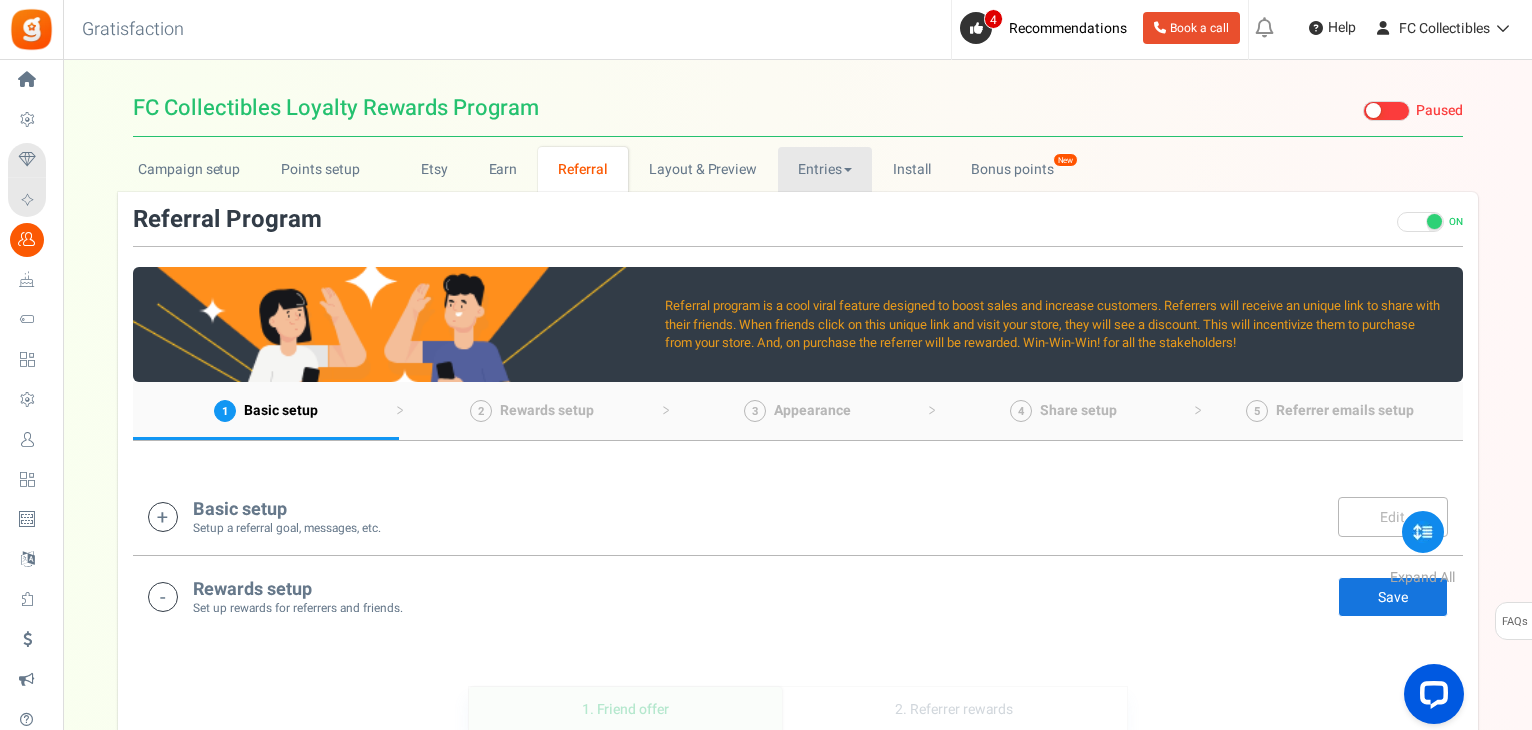 click on "Entries" at bounding box center [825, 169] 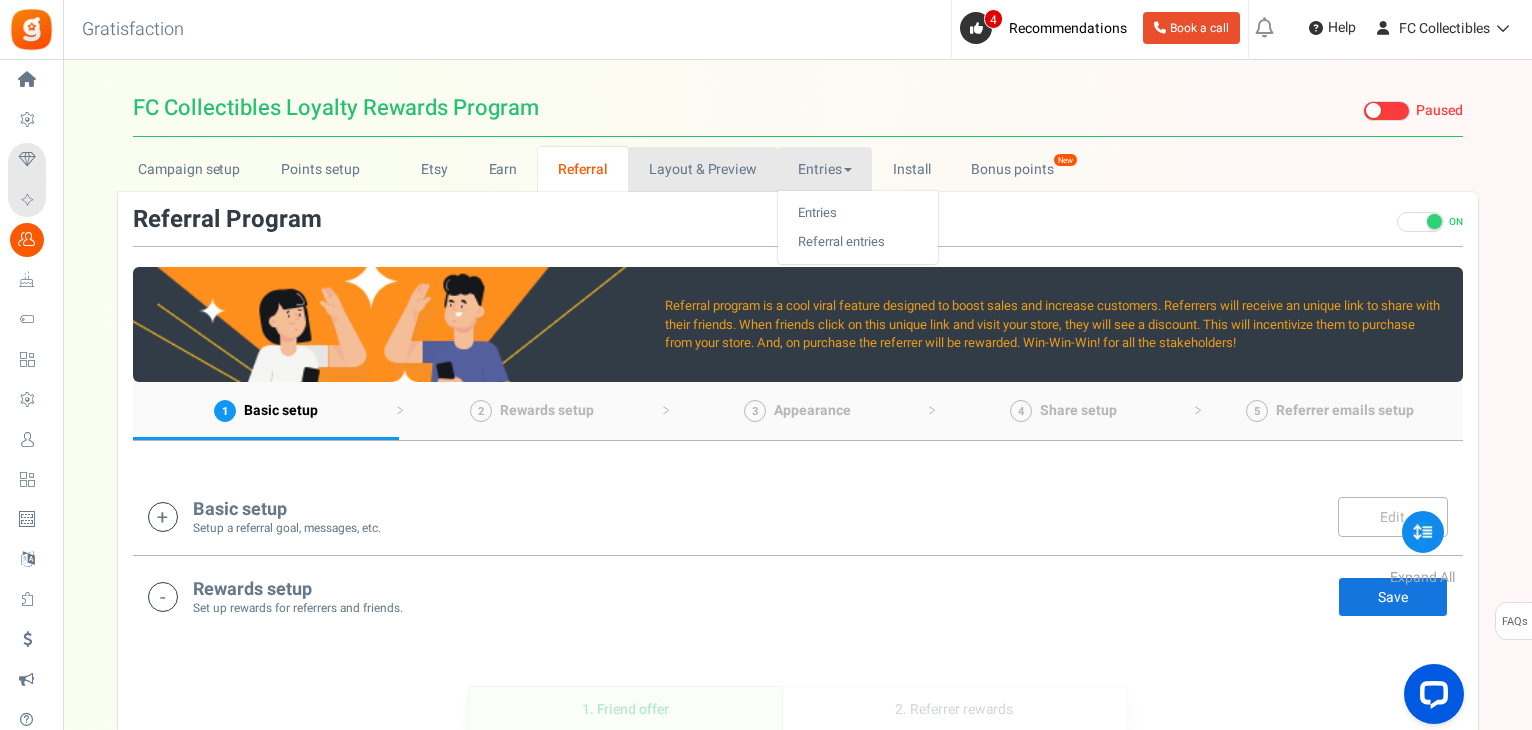 click on "Layout & Preview" at bounding box center (702, 169) 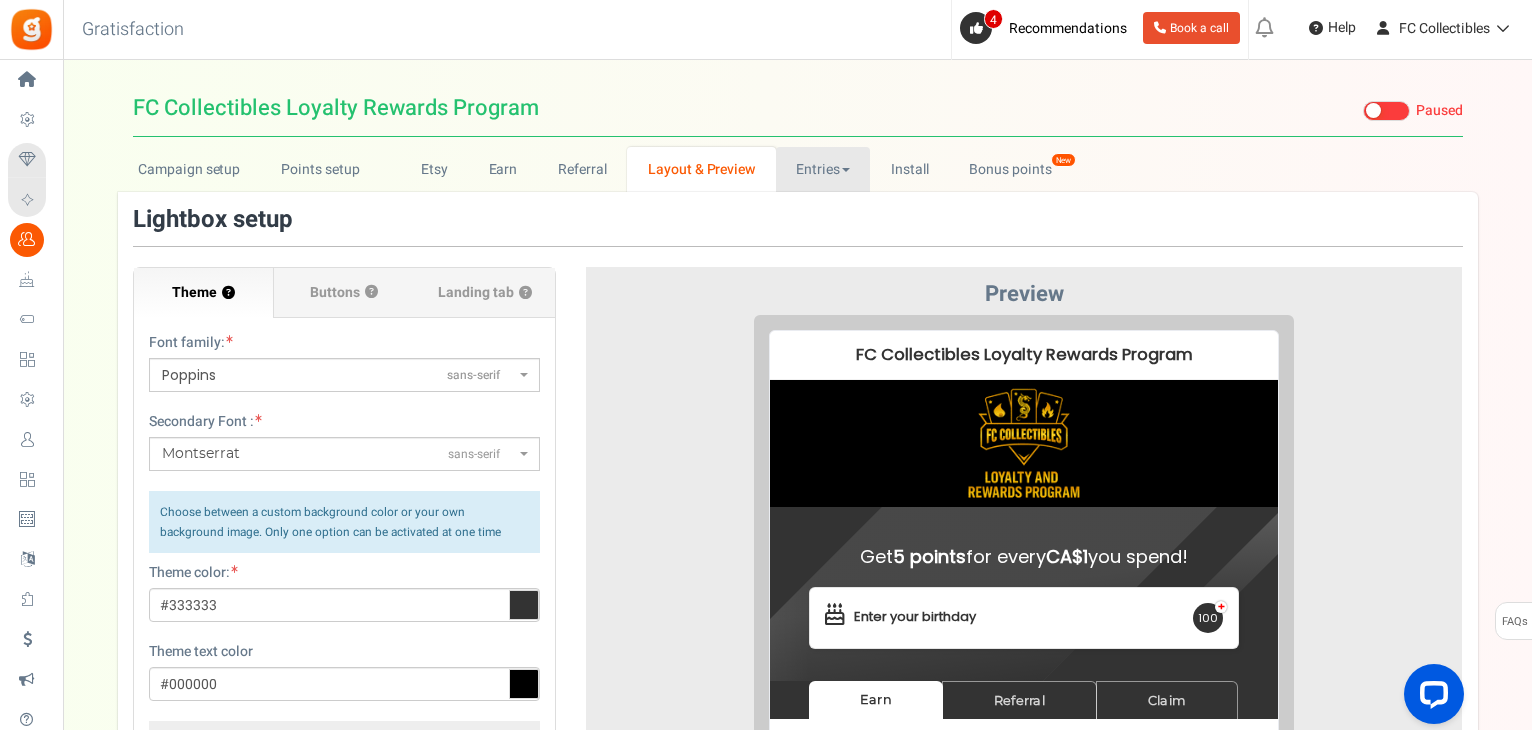 scroll, scrollTop: 0, scrollLeft: 0, axis: both 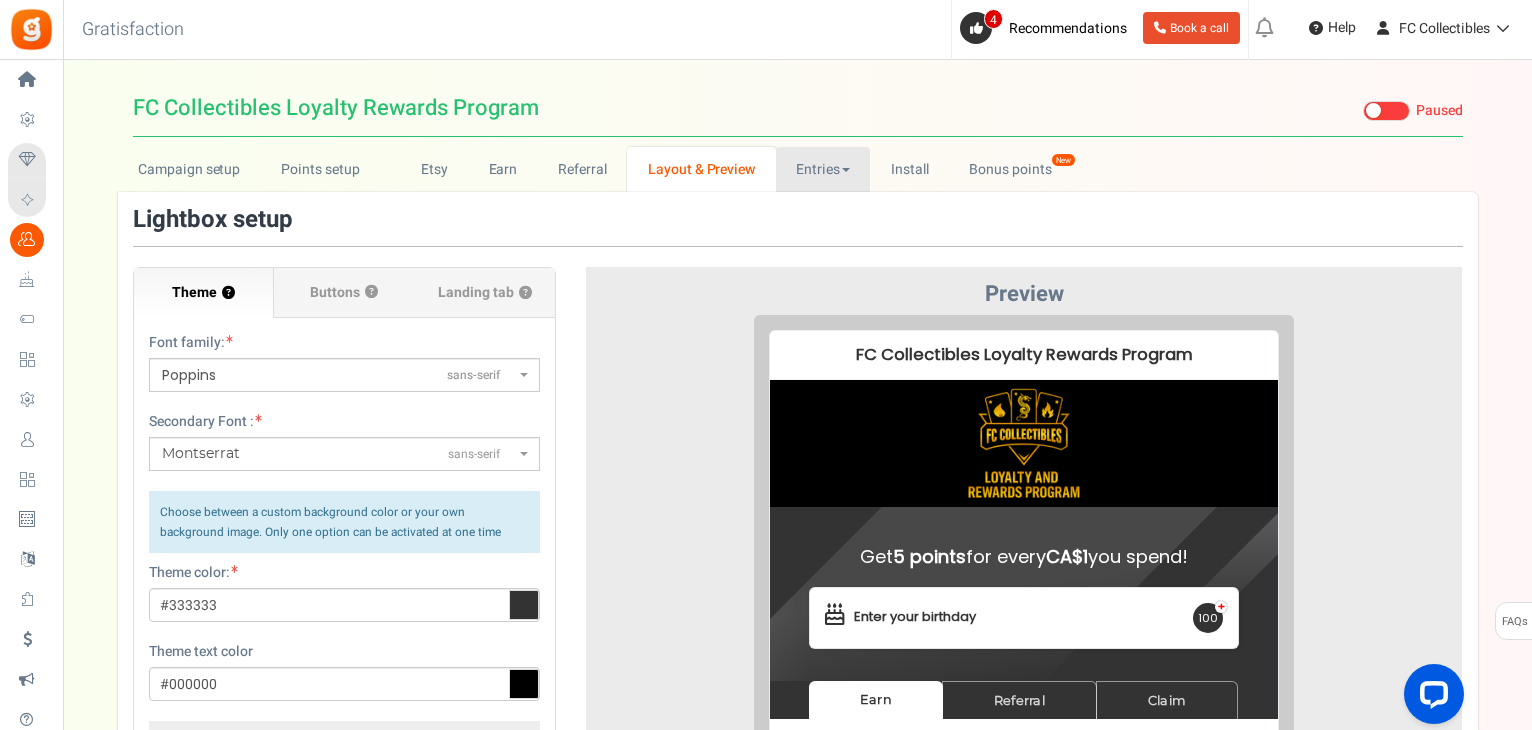 click on "Entries" at bounding box center [823, 169] 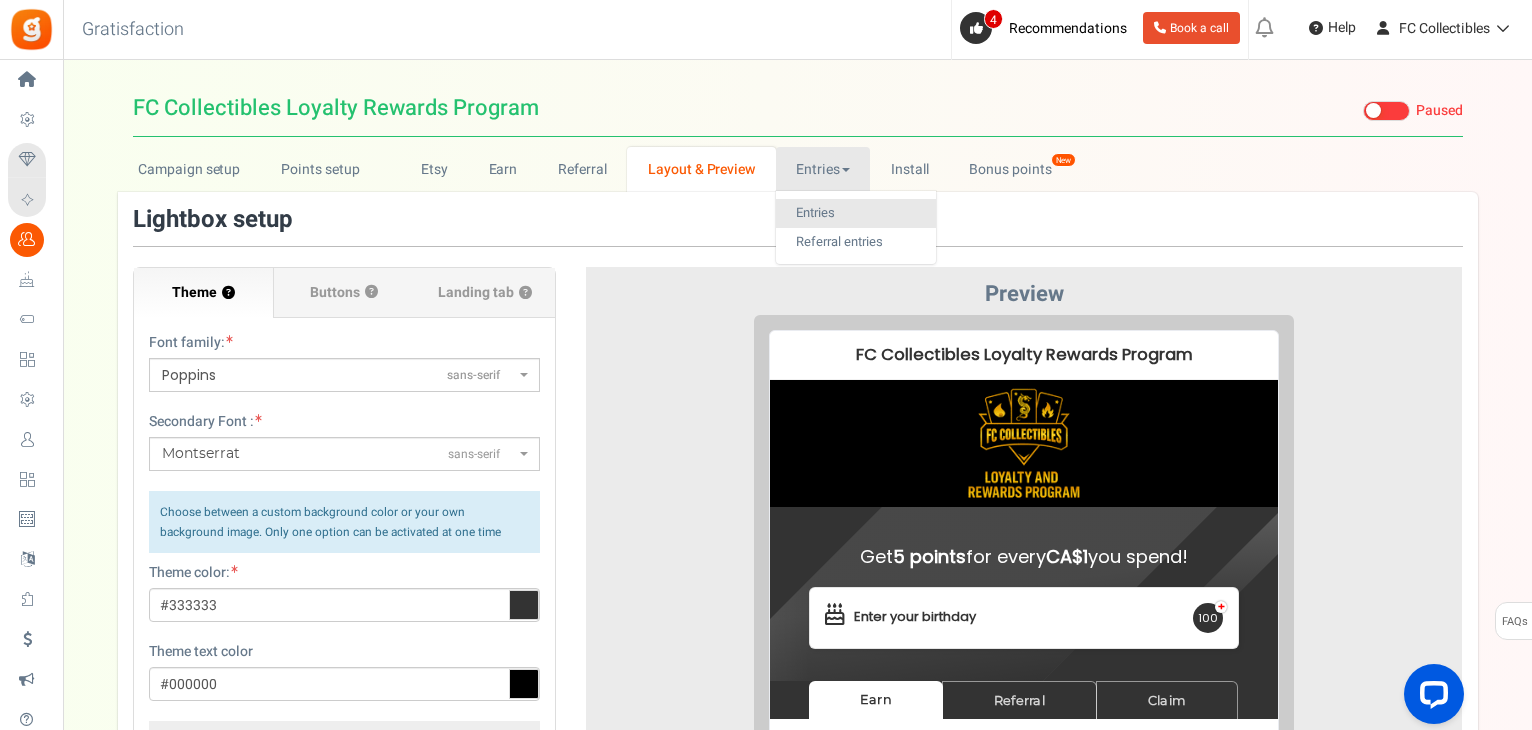 click on "Entries" at bounding box center (856, 213) 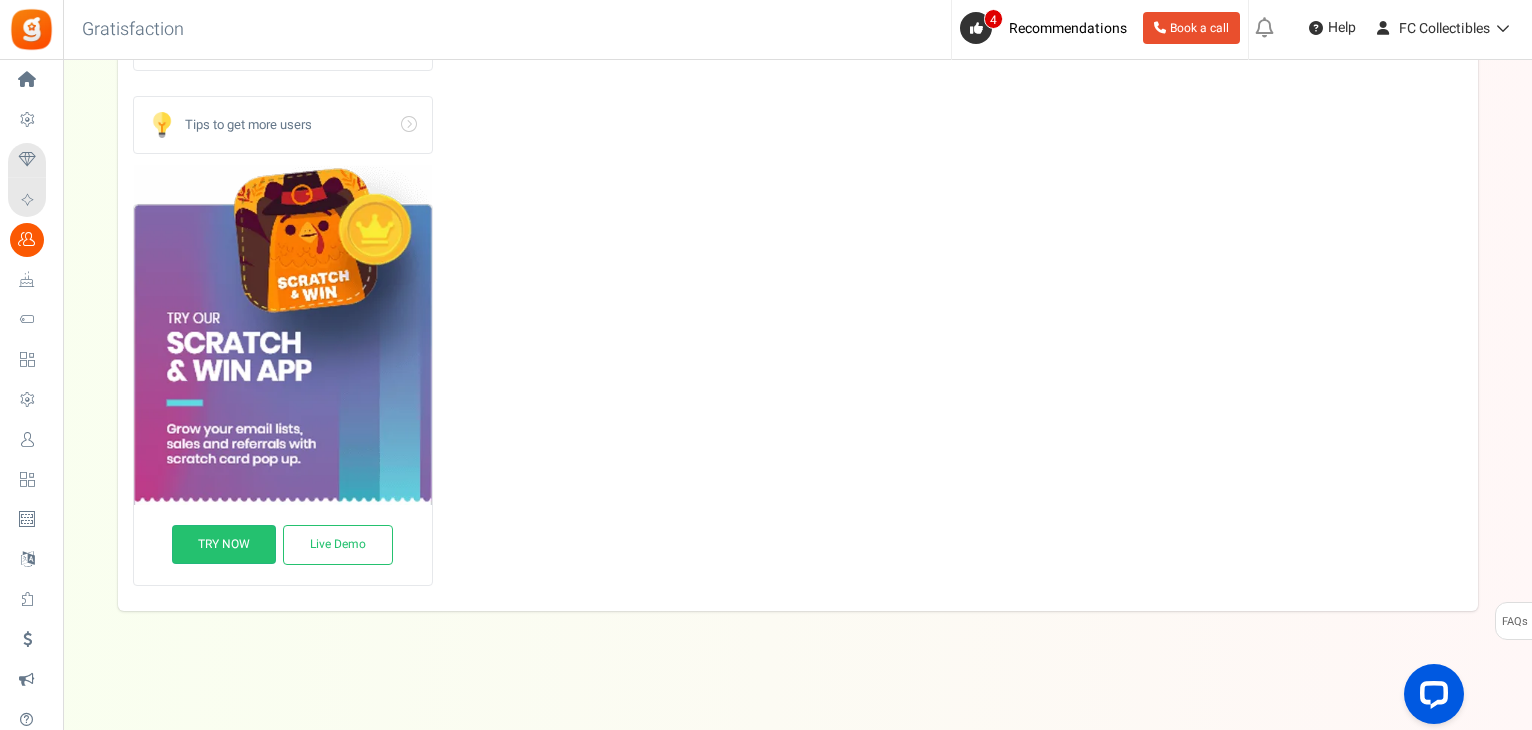 scroll, scrollTop: 10, scrollLeft: 0, axis: vertical 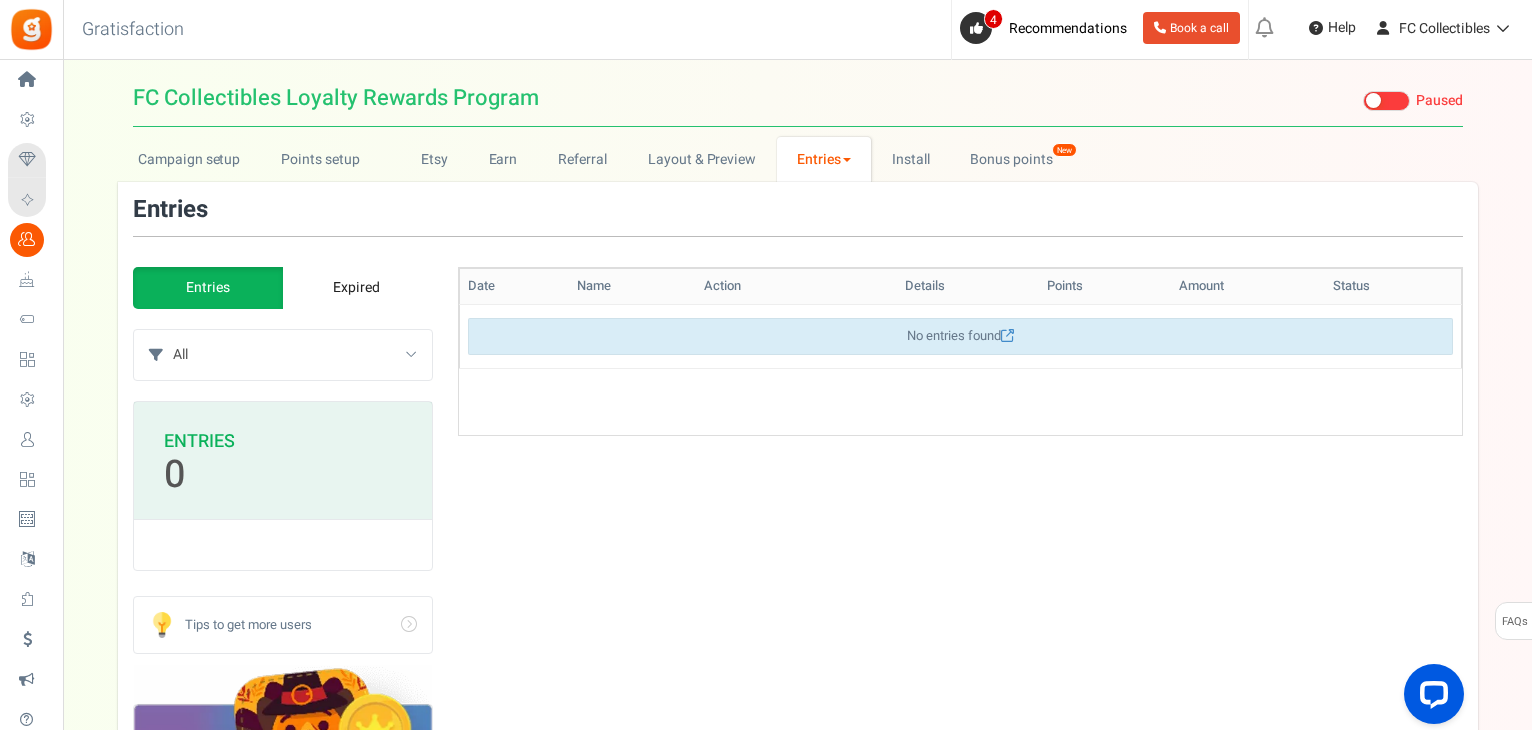 click on "Entries" at bounding box center [824, 159] 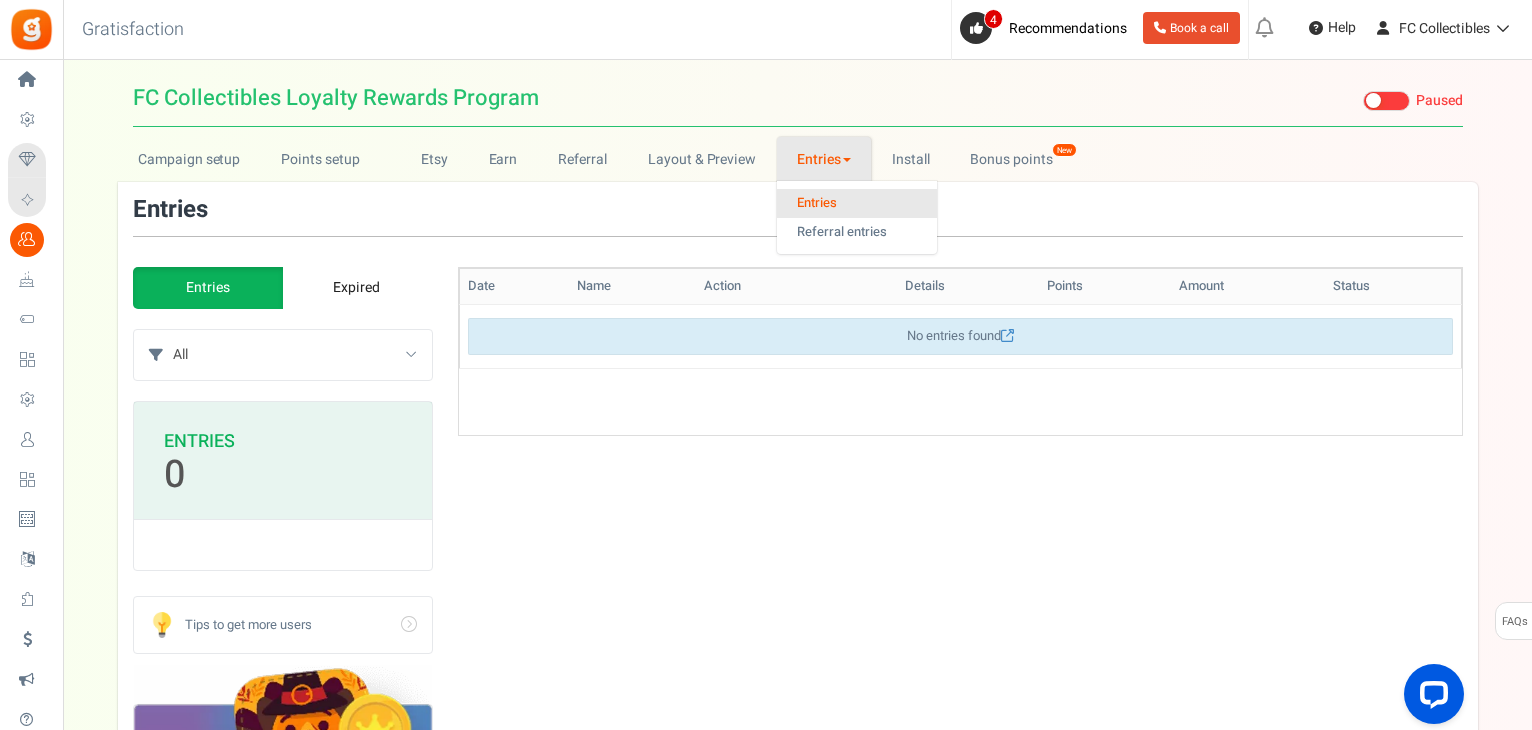click at bounding box center [847, 160] 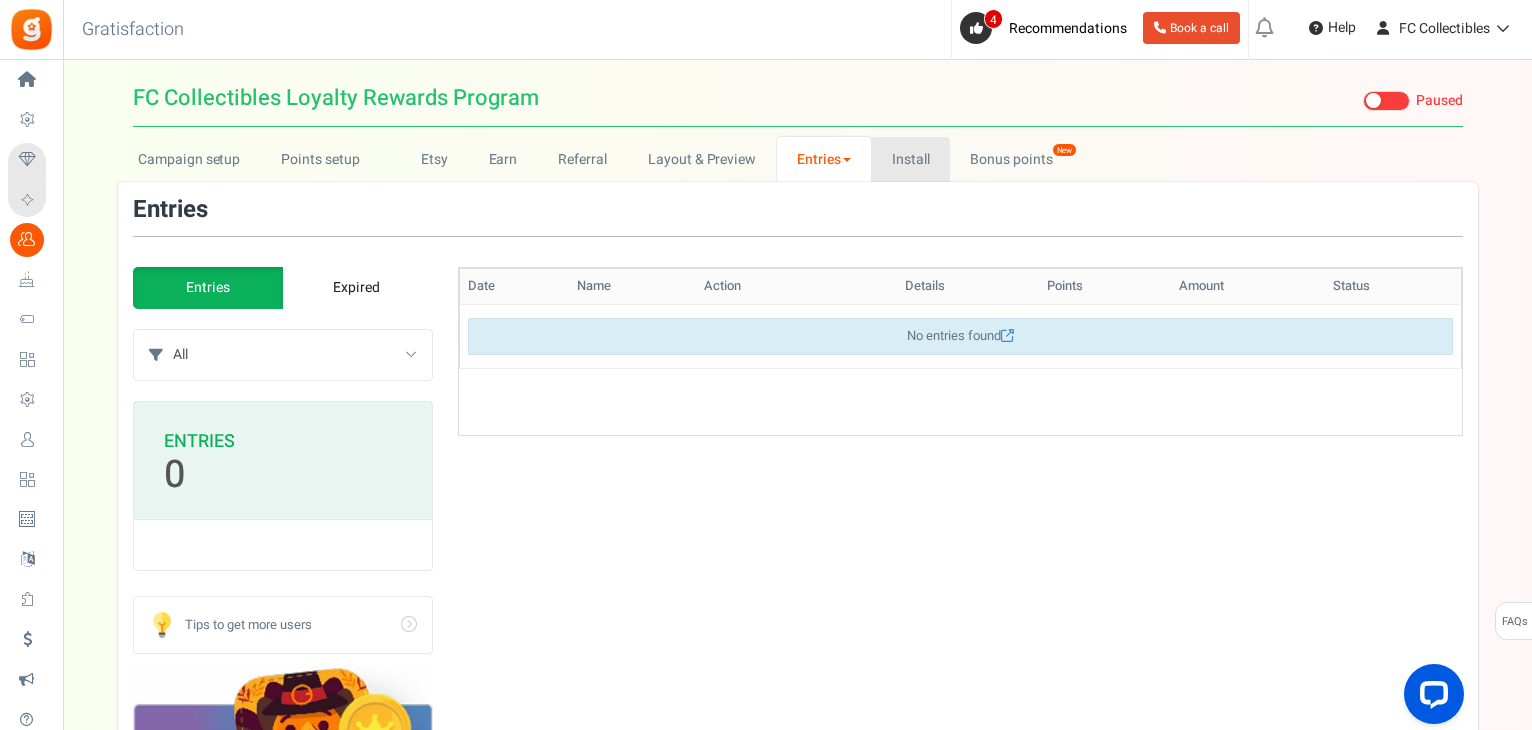 click on "Install" at bounding box center [910, 159] 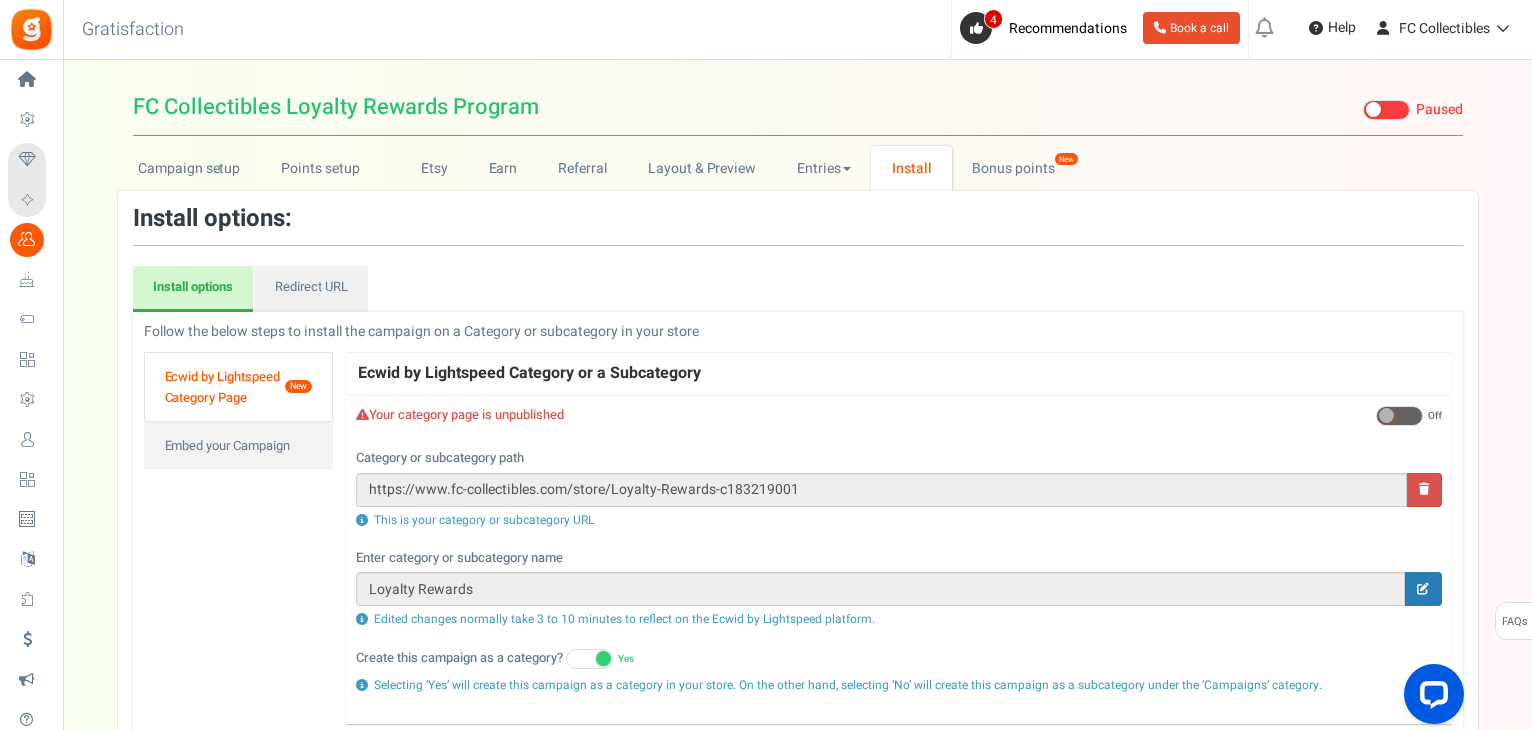 scroll, scrollTop: 0, scrollLeft: 0, axis: both 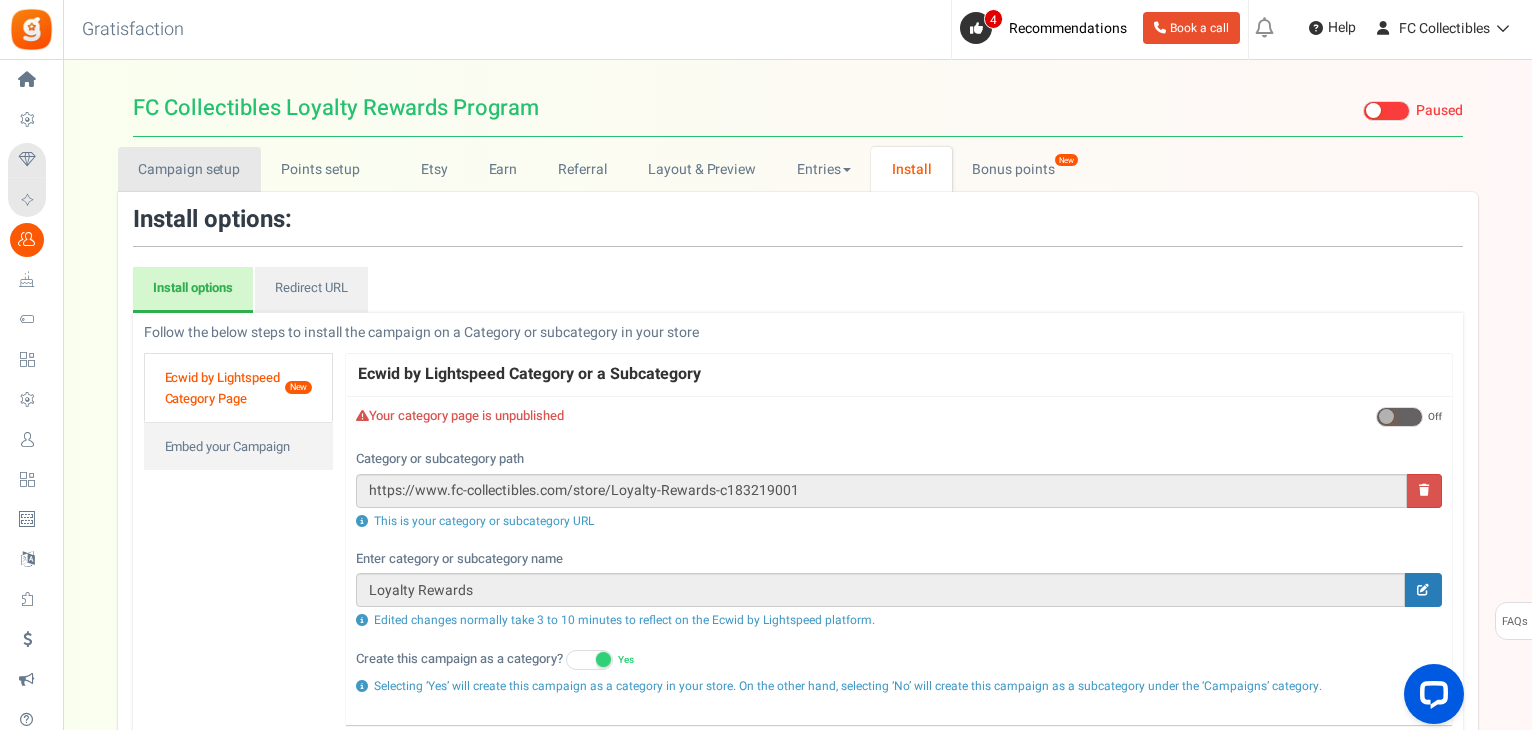 click on "Campaign setup" at bounding box center (189, 169) 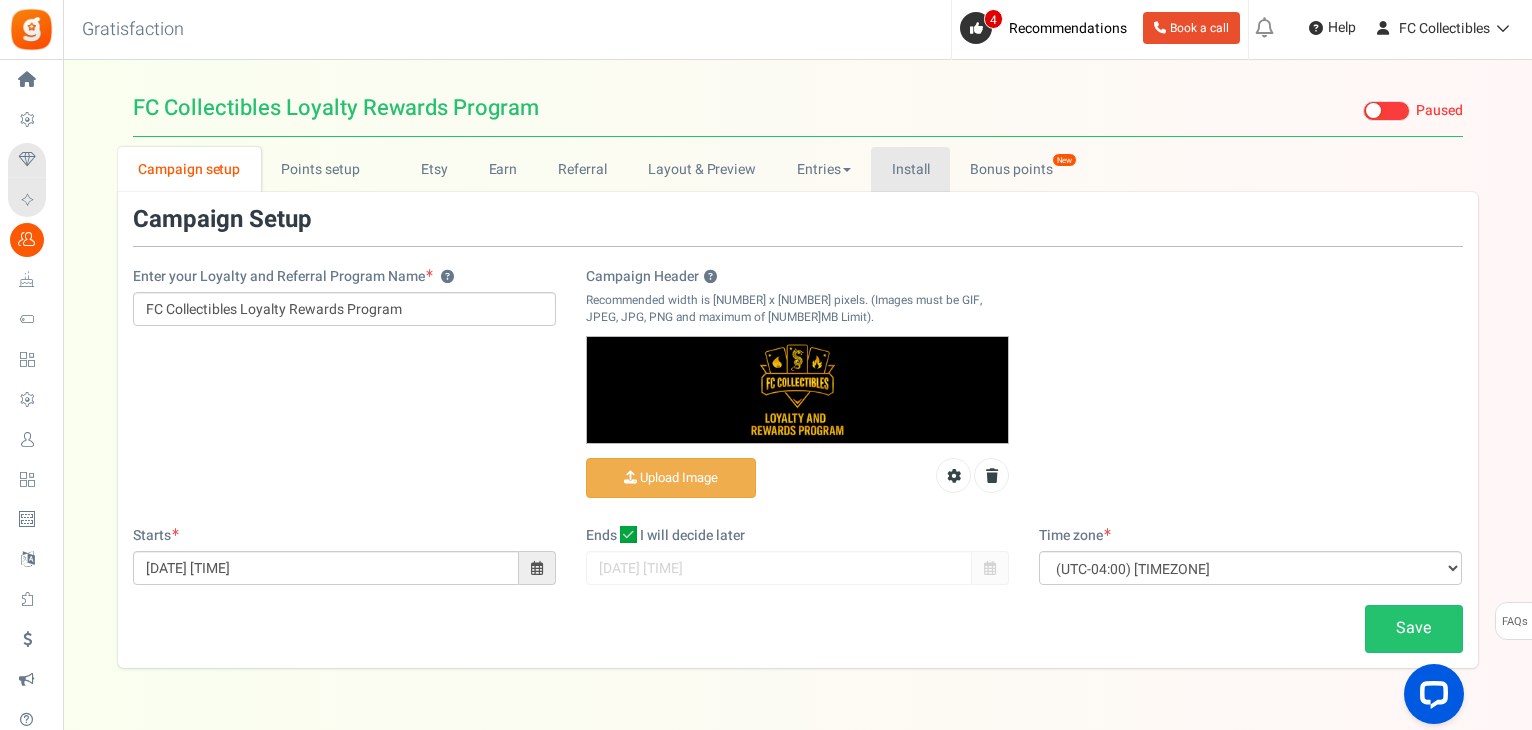 click on "Install" at bounding box center (910, 169) 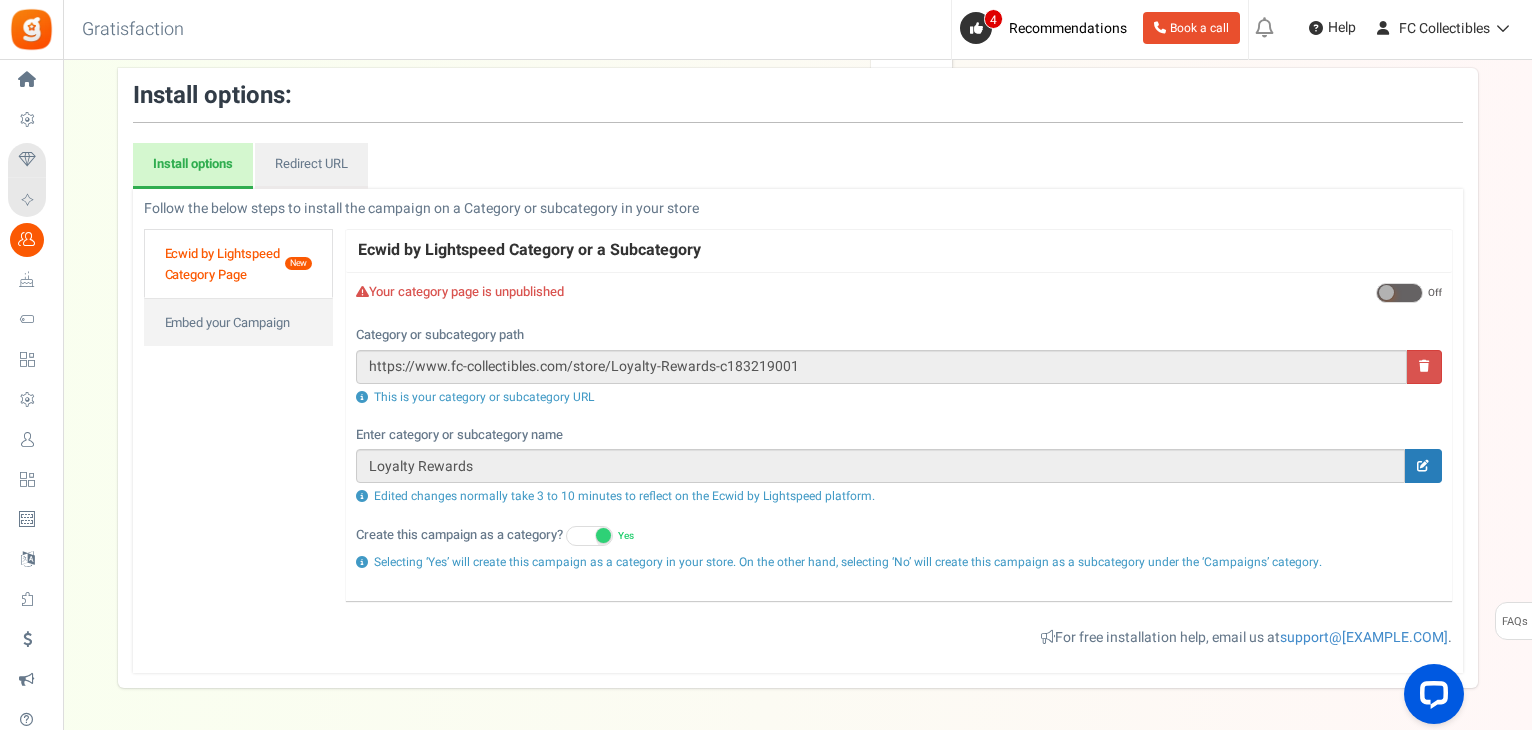 scroll, scrollTop: 0, scrollLeft: 0, axis: both 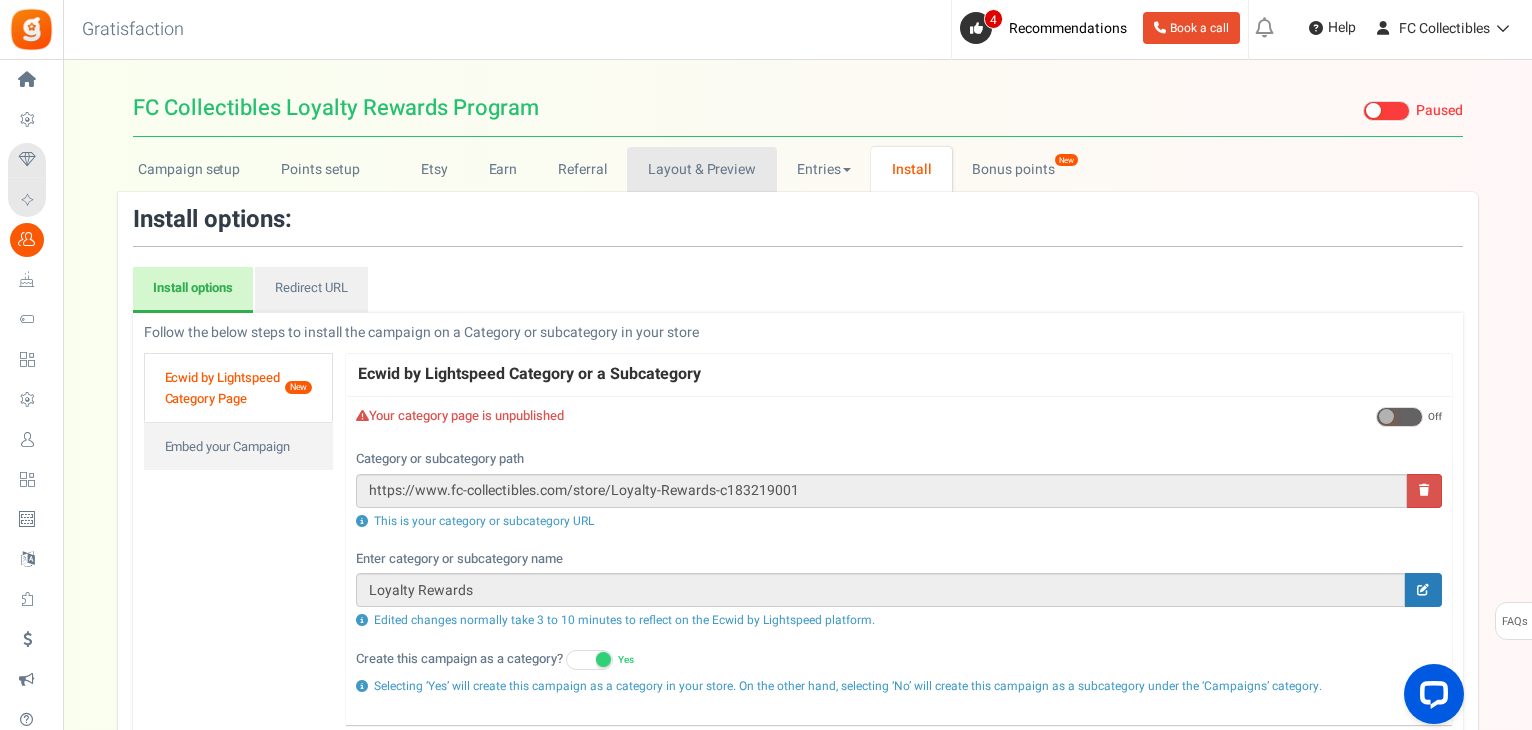 click on "Layout & Preview" at bounding box center [701, 169] 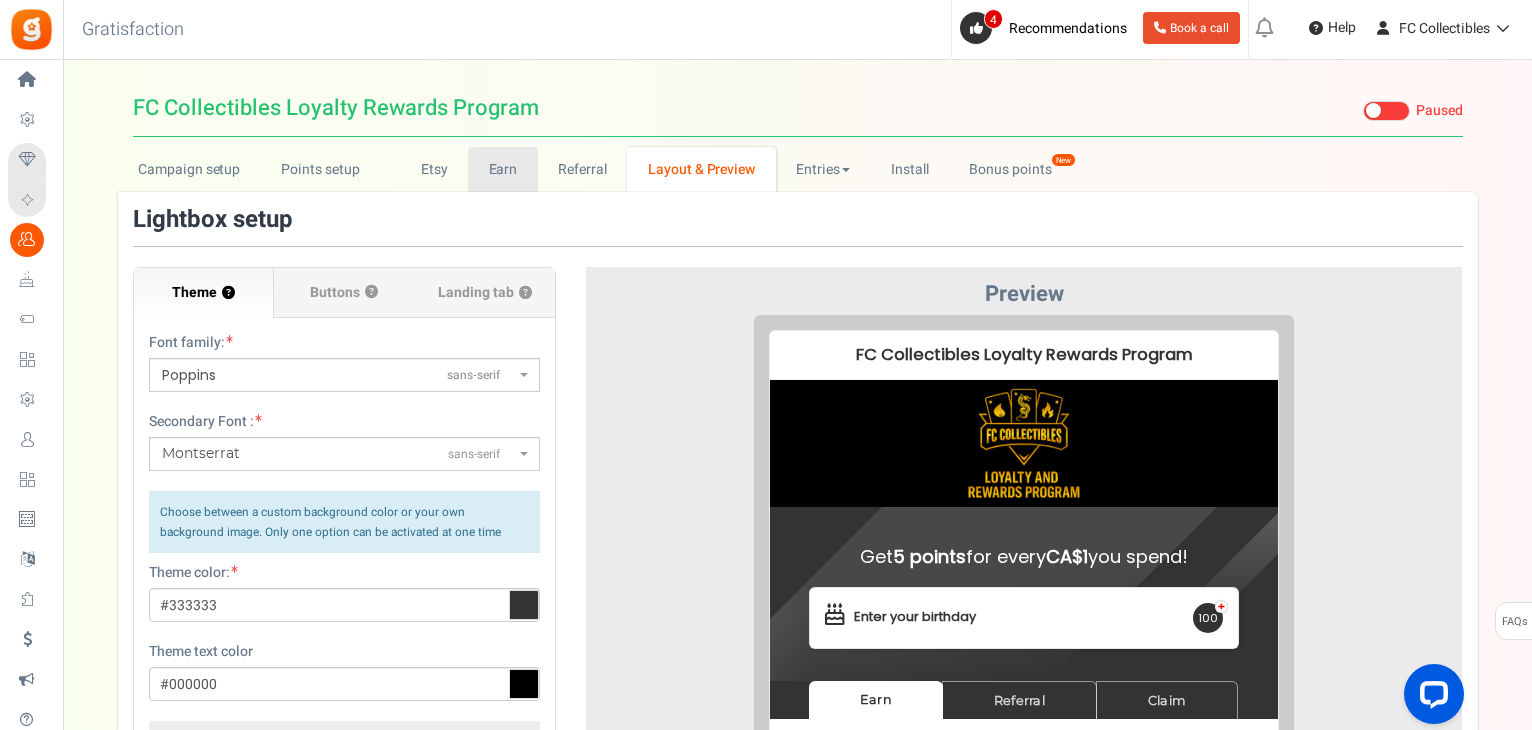 click on "Earn" at bounding box center [503, 169] 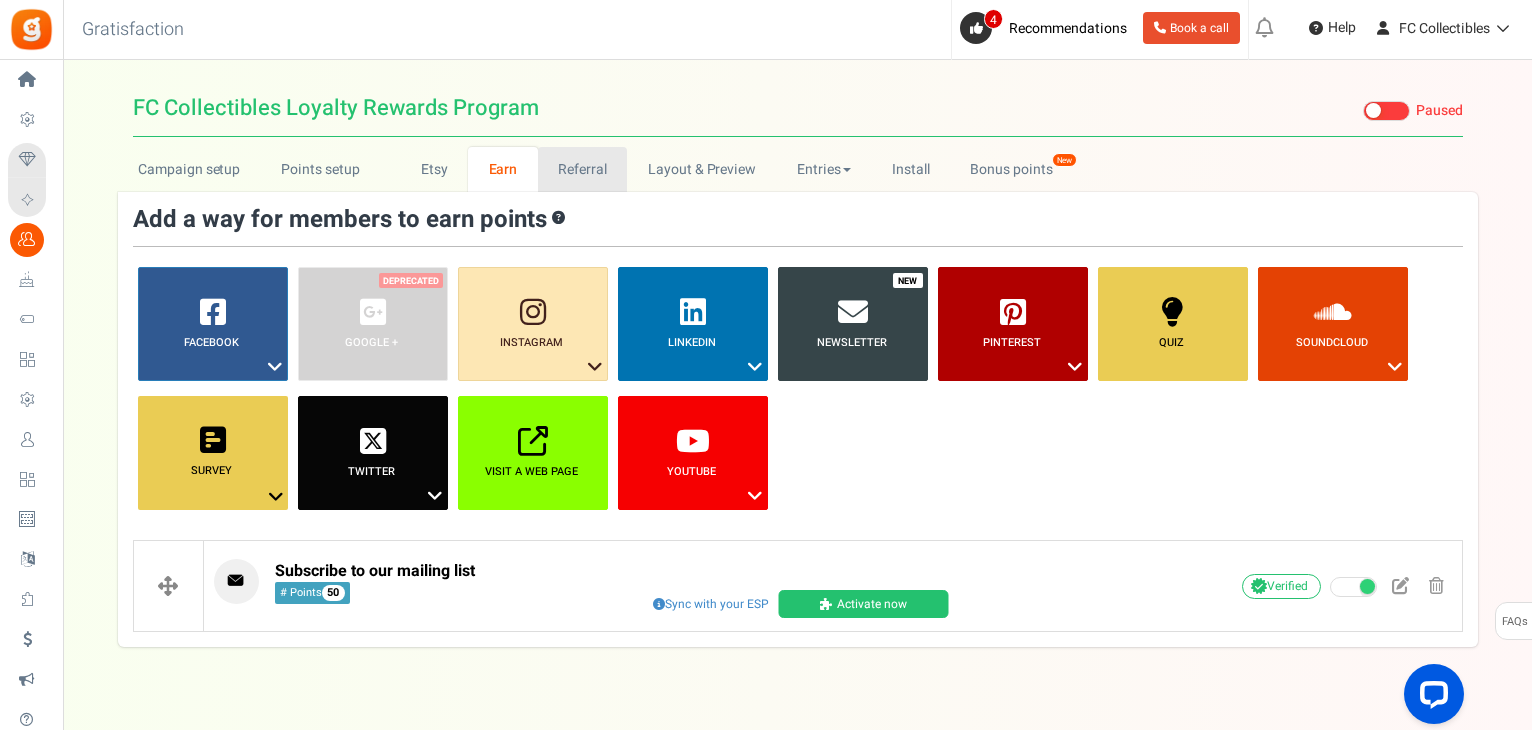 click on "Referral" at bounding box center [583, 169] 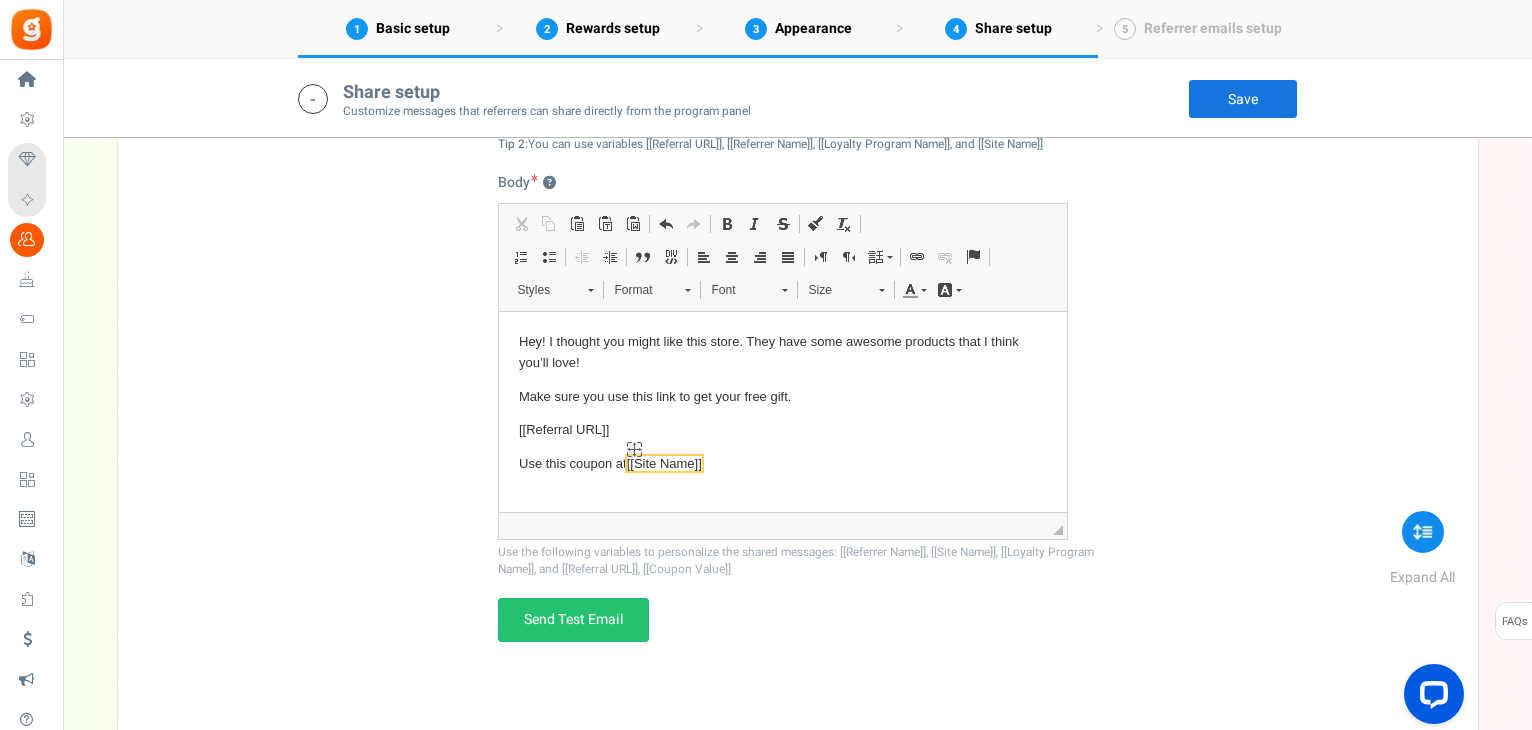 scroll, scrollTop: 2600, scrollLeft: 0, axis: vertical 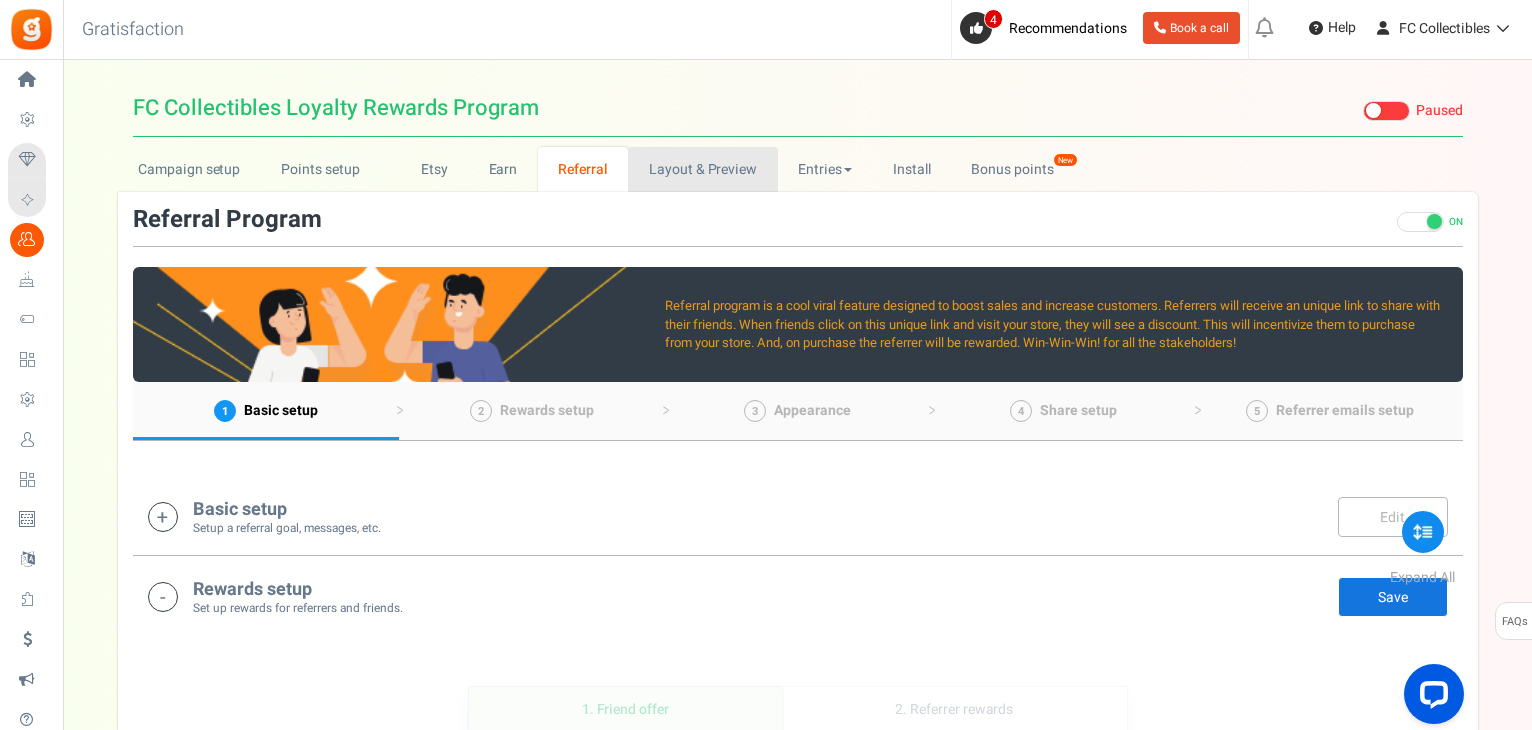 click on "Layout & Preview" at bounding box center [702, 169] 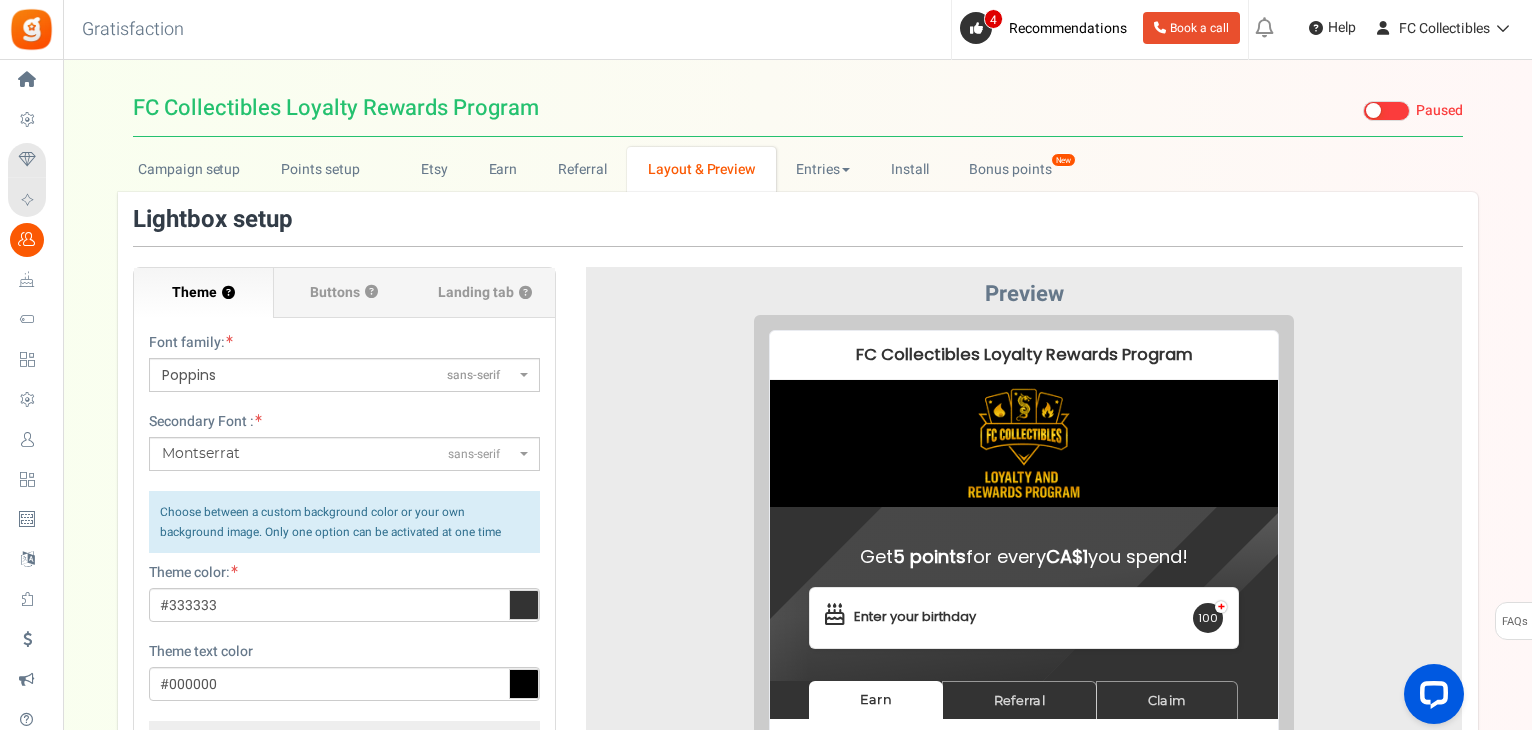 scroll, scrollTop: 0, scrollLeft: 0, axis: both 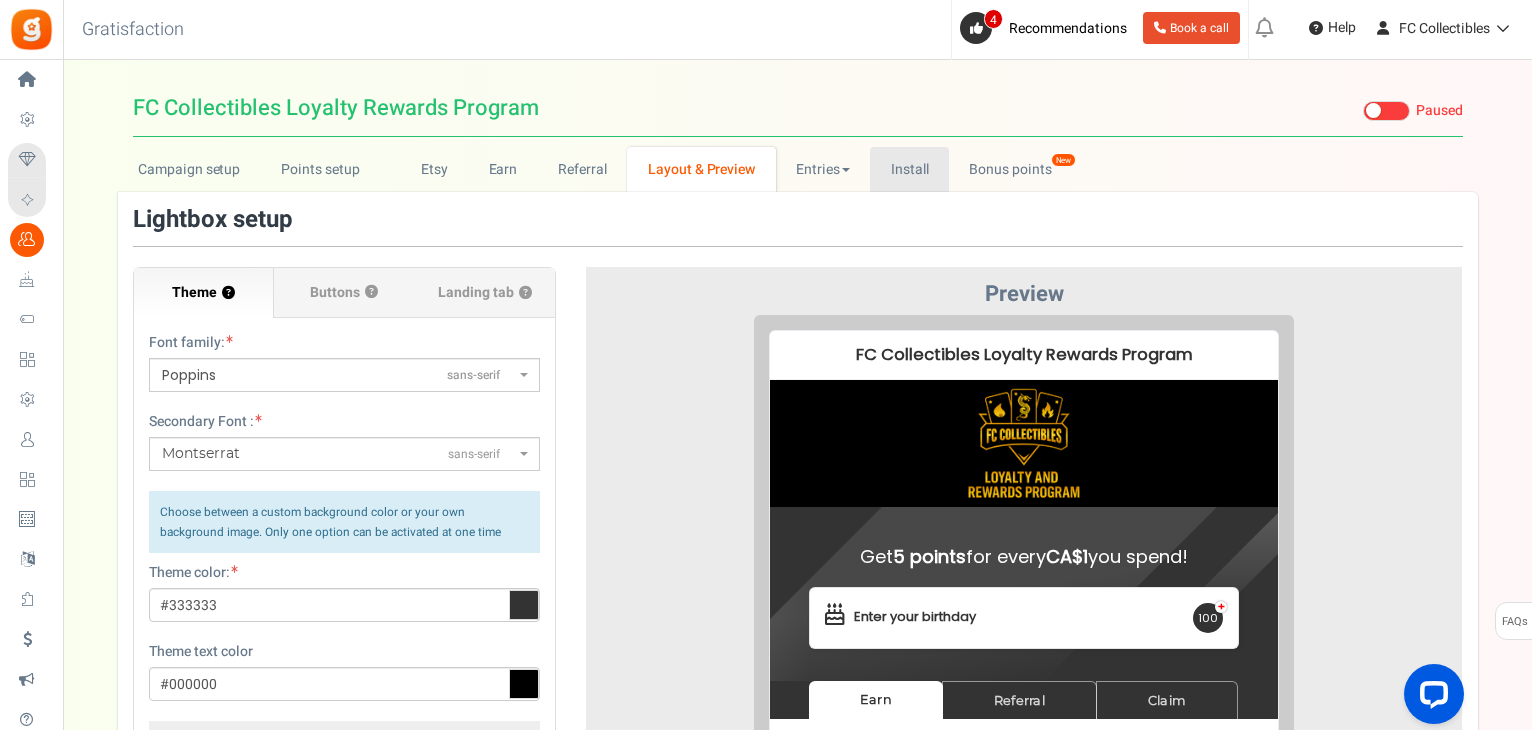 click on "Install" at bounding box center (909, 169) 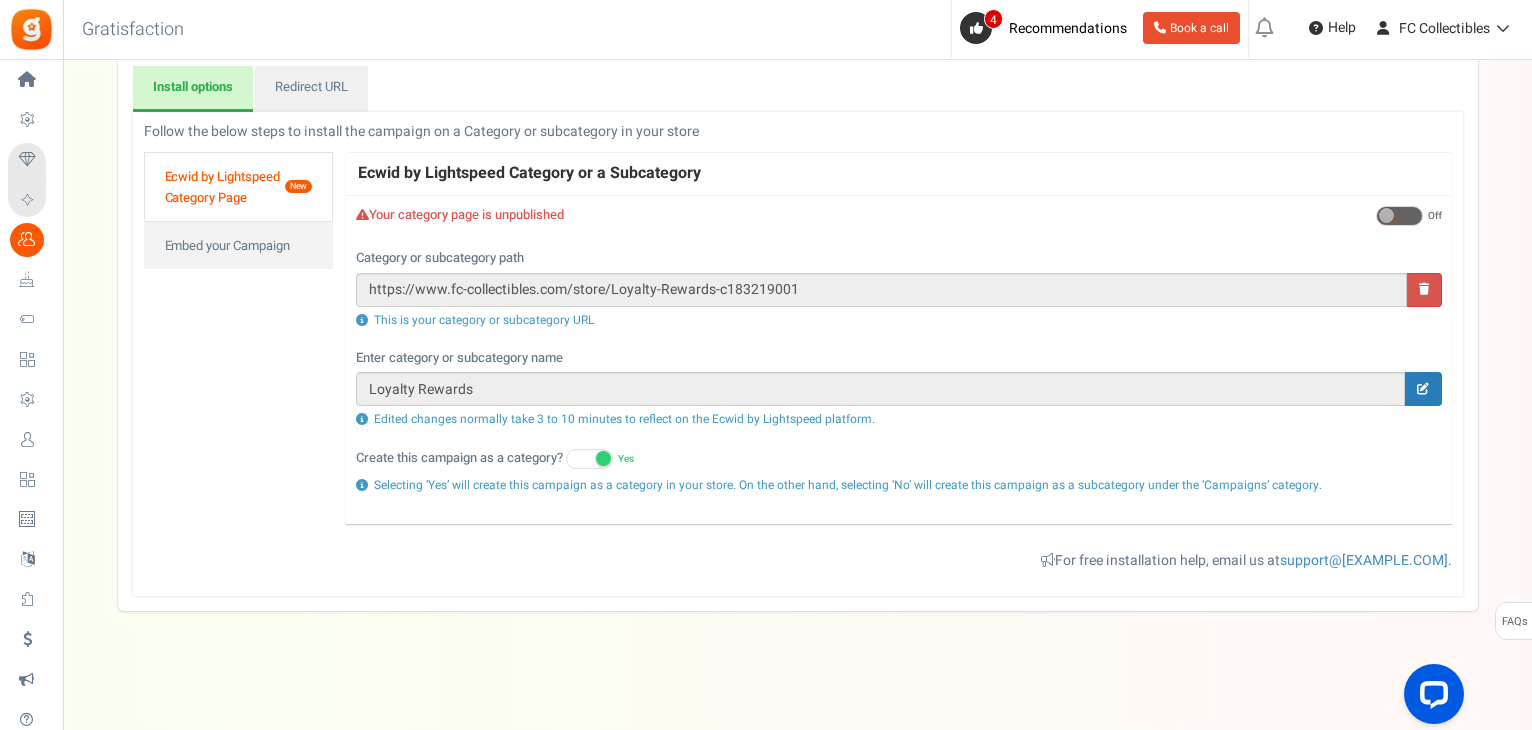 scroll, scrollTop: 202, scrollLeft: 0, axis: vertical 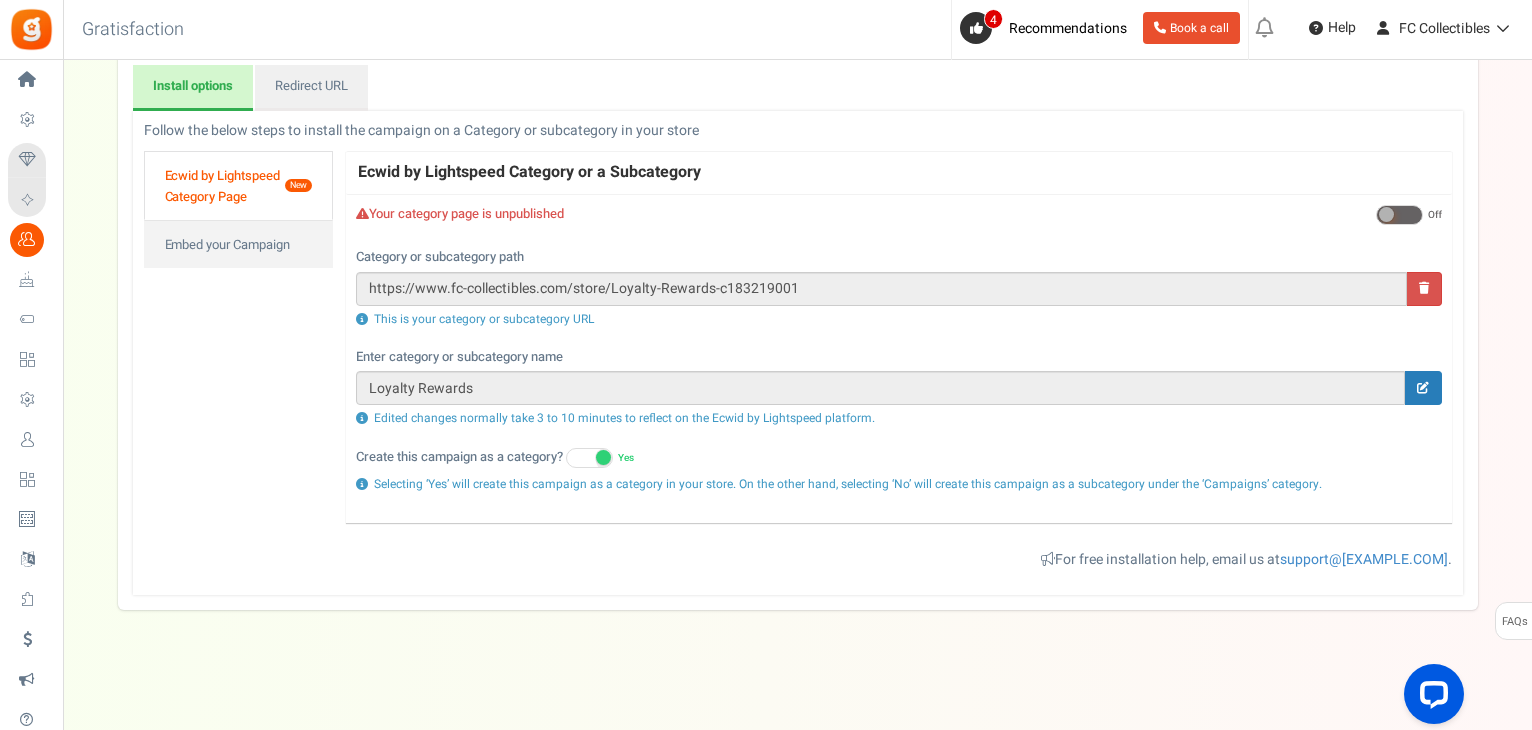 click at bounding box center (1399, 215) 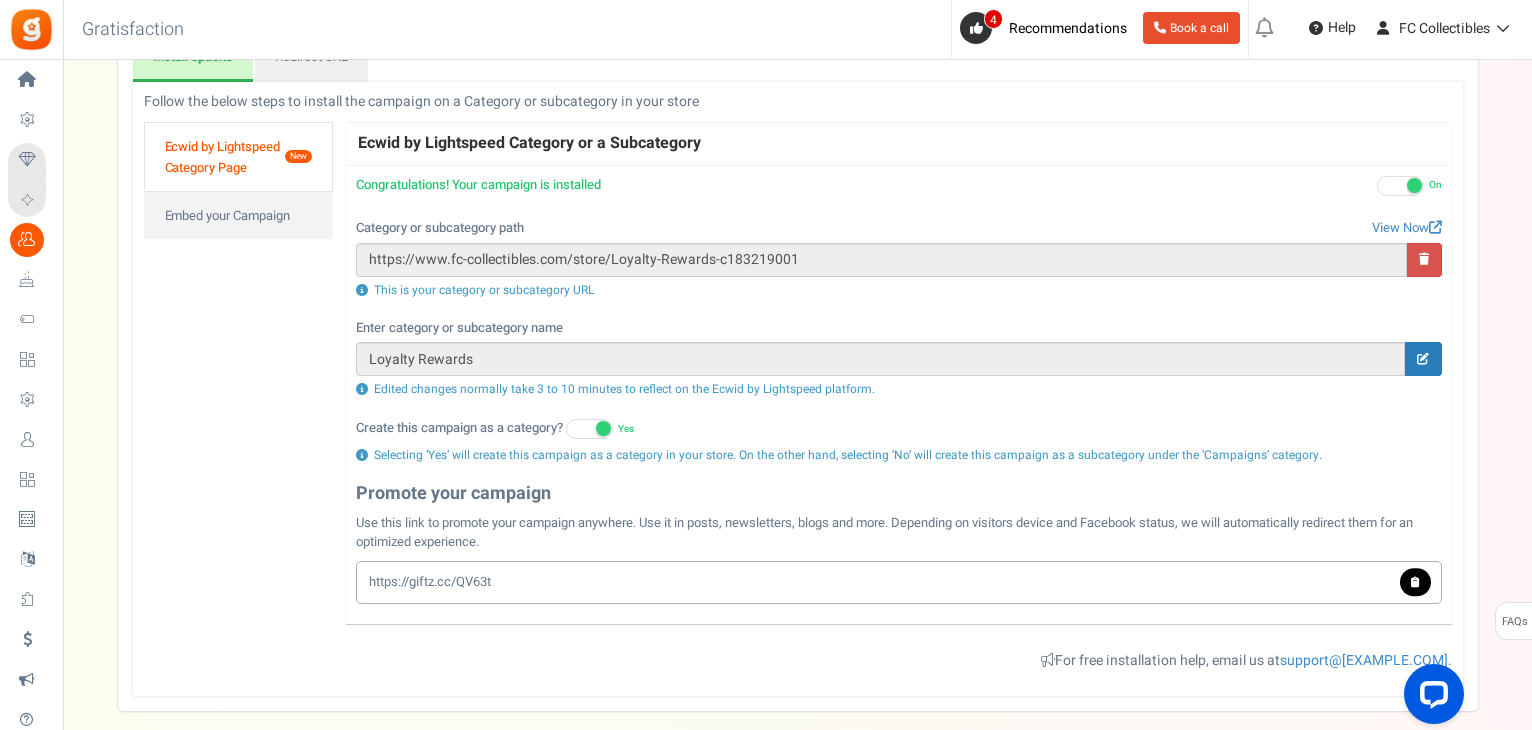 scroll, scrollTop: 0, scrollLeft: 0, axis: both 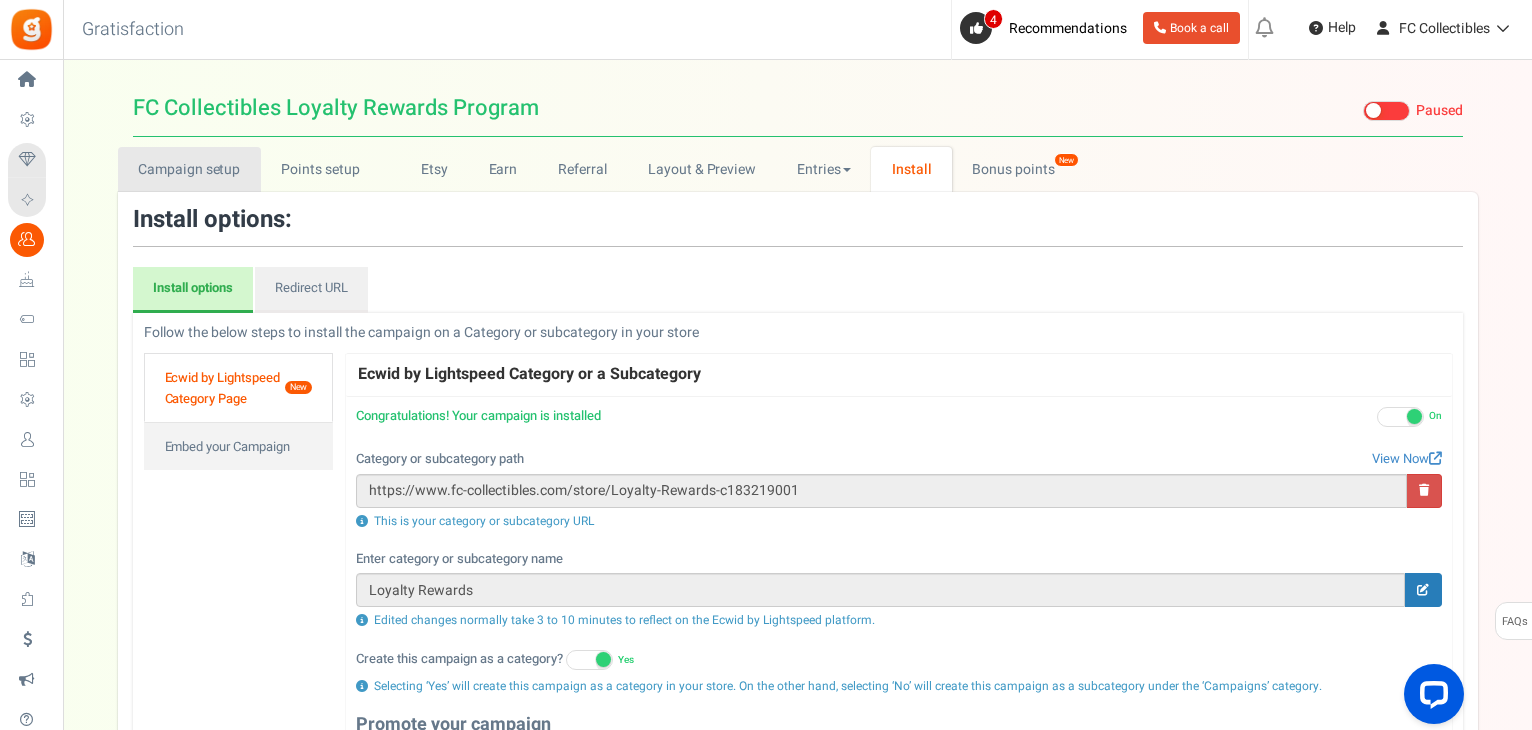 click on "Campaign setup" at bounding box center [189, 169] 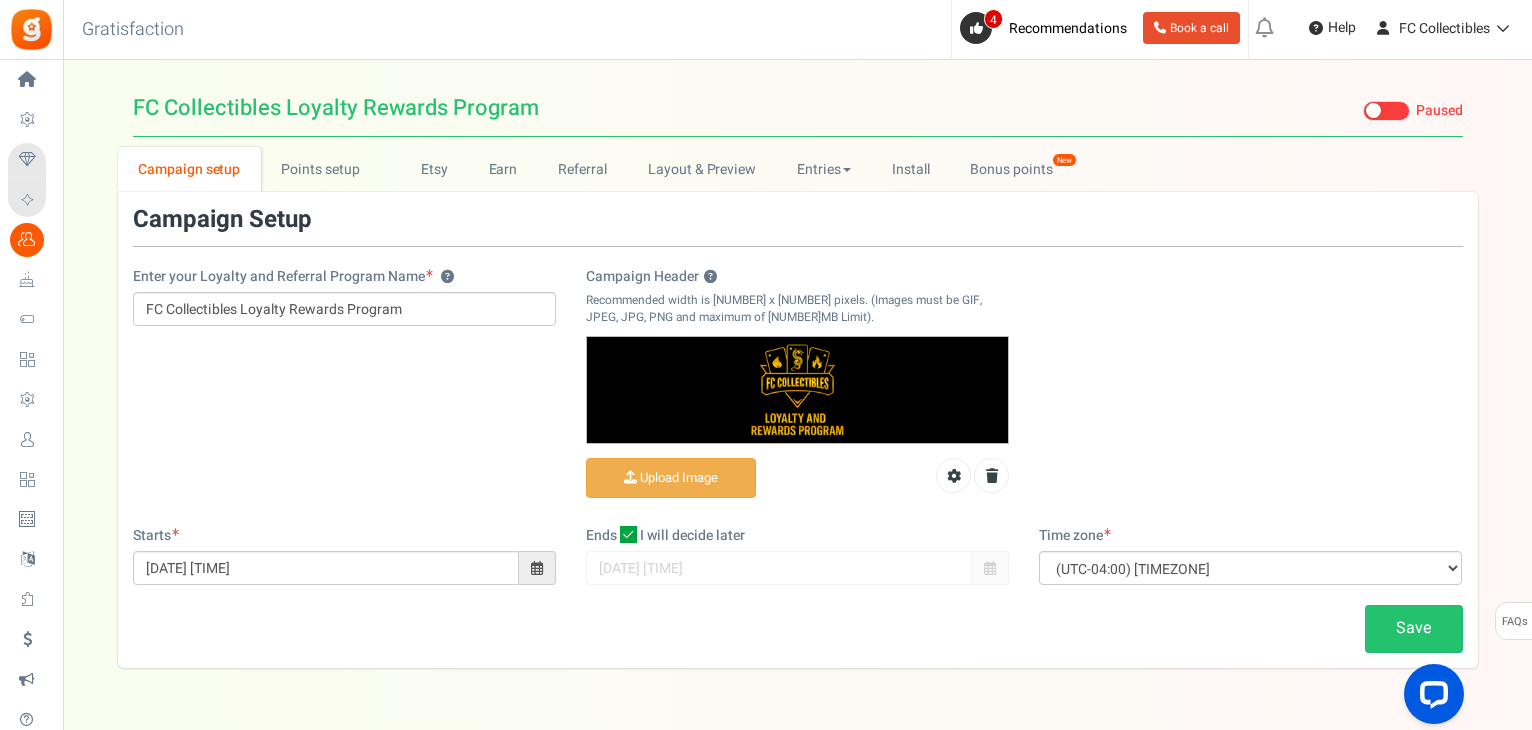 click at bounding box center (1386, 111) 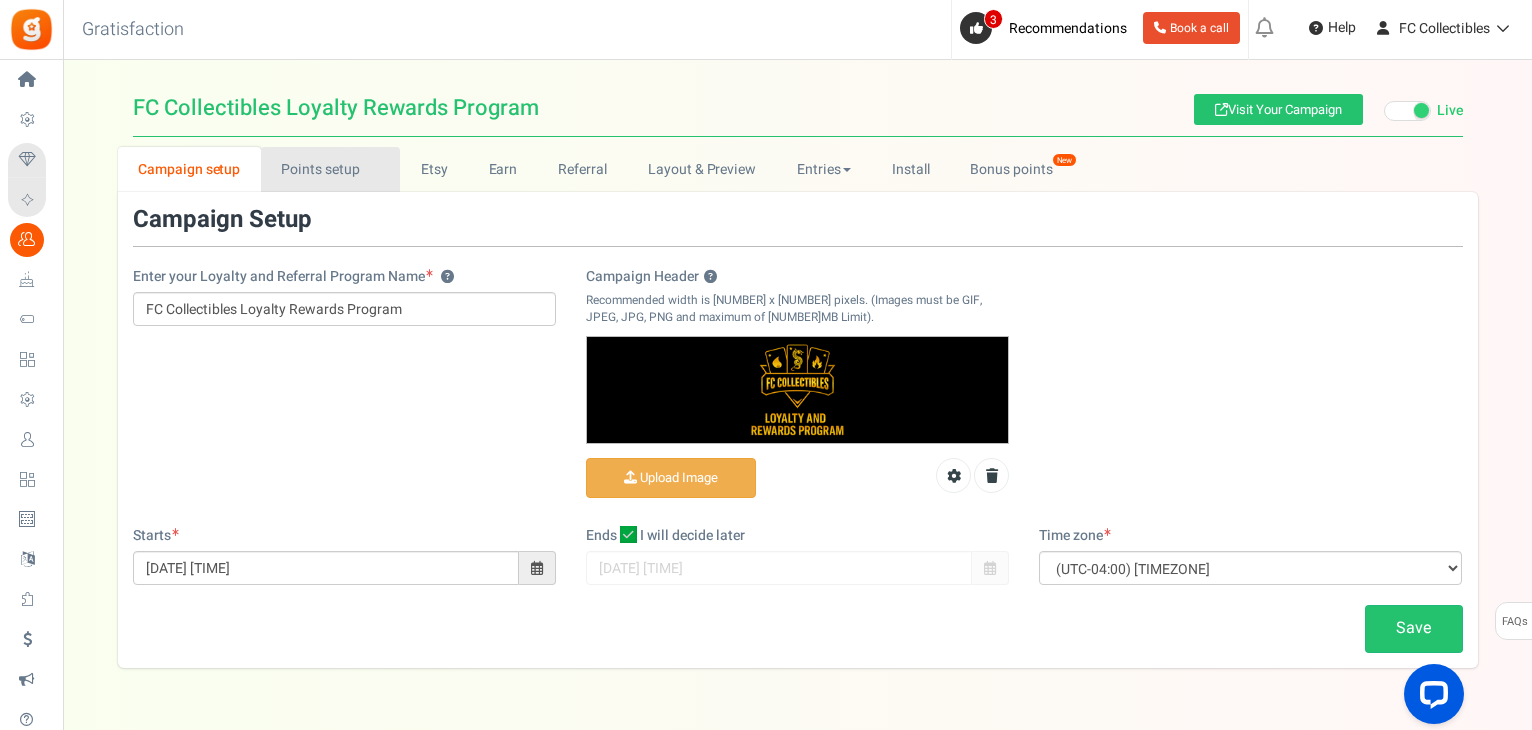 click on "Points setup
New" at bounding box center [330, 169] 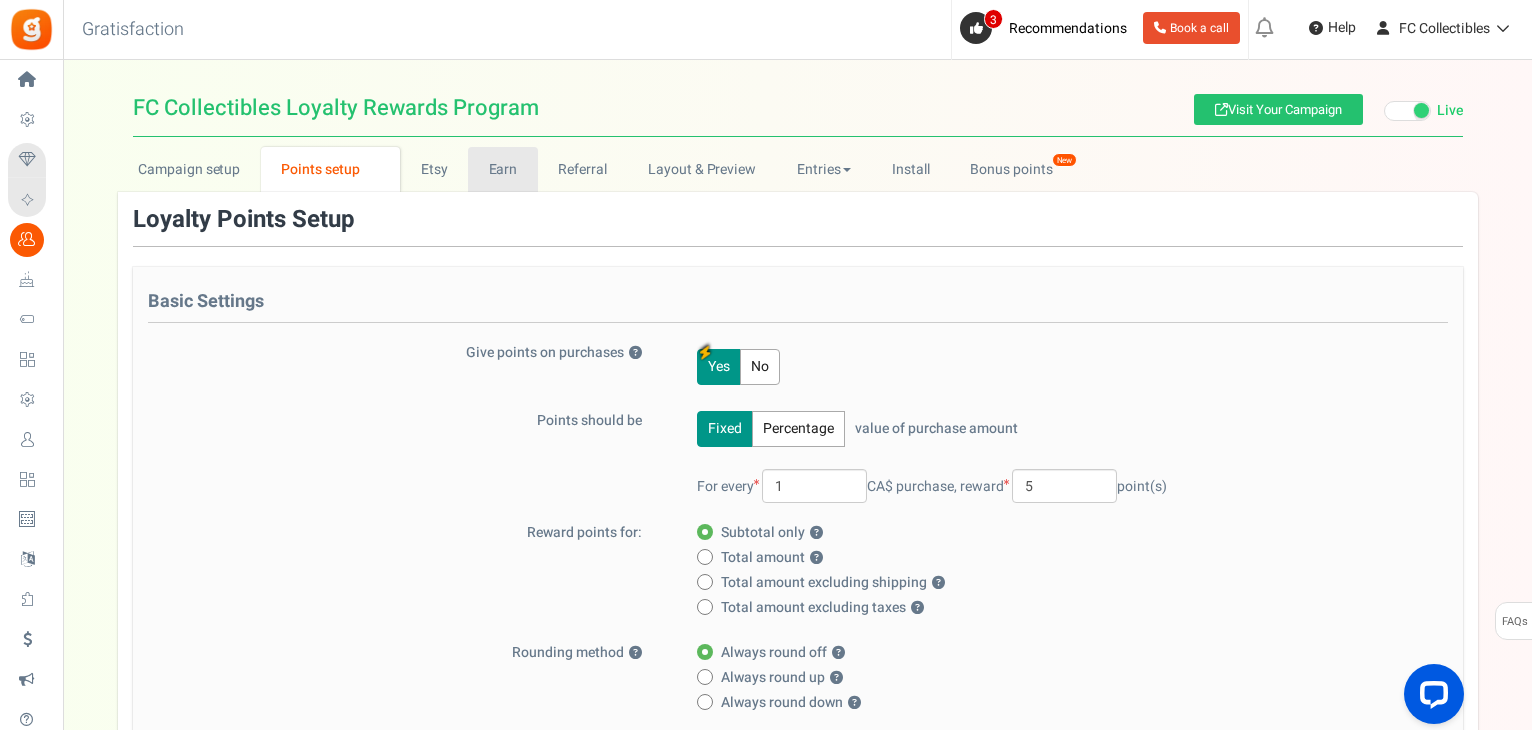 click on "Earn" at bounding box center [503, 169] 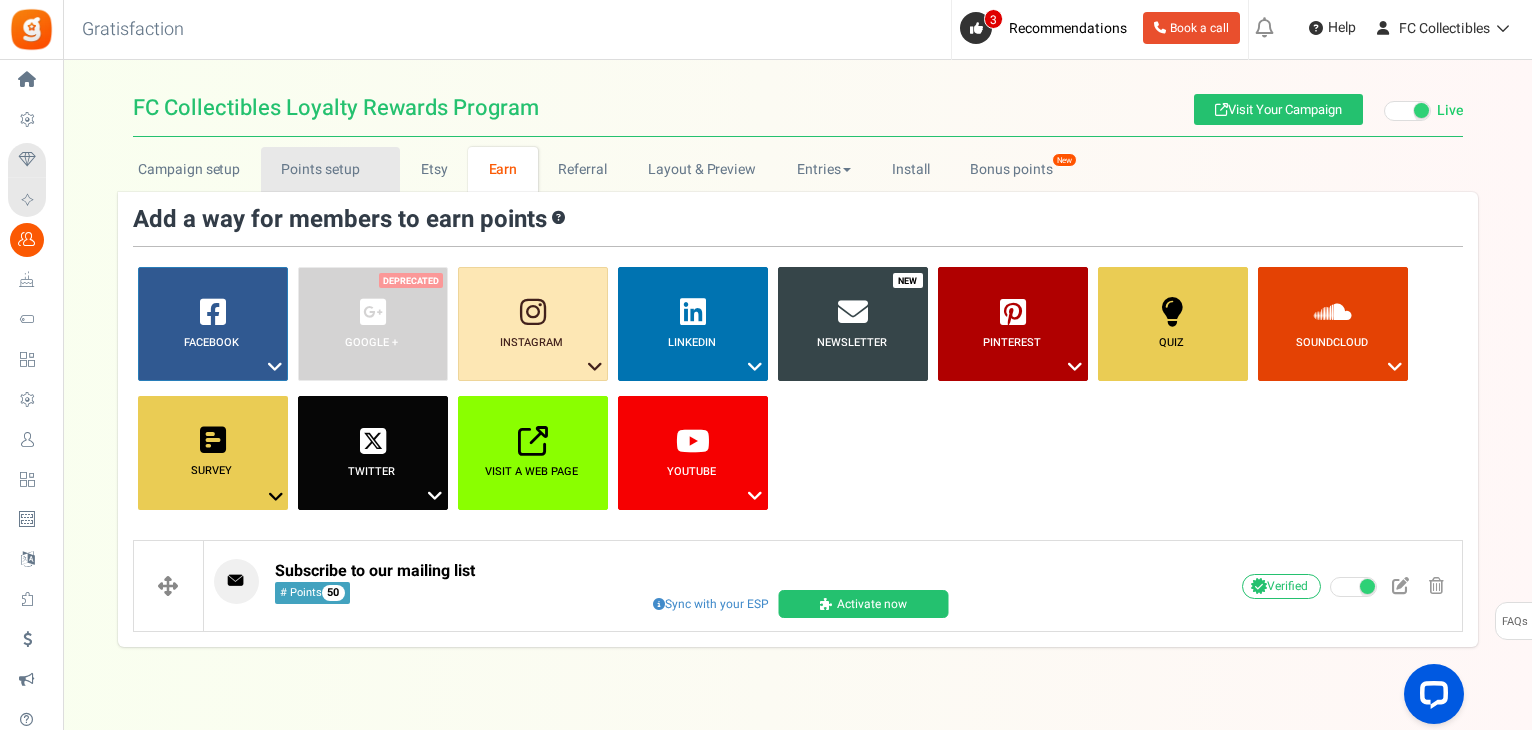 click on "Points setup
New" at bounding box center (330, 169) 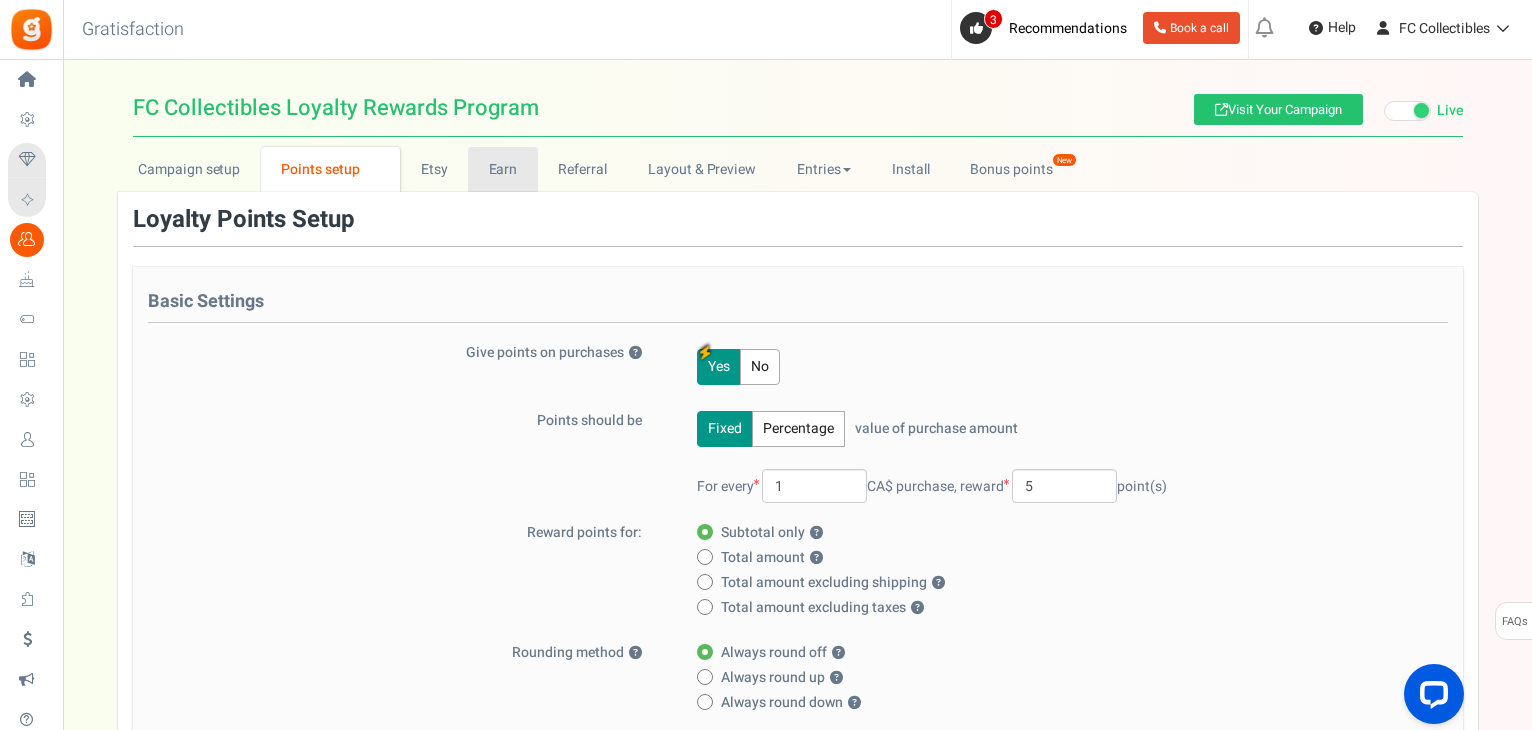 click on "Earn" at bounding box center (503, 169) 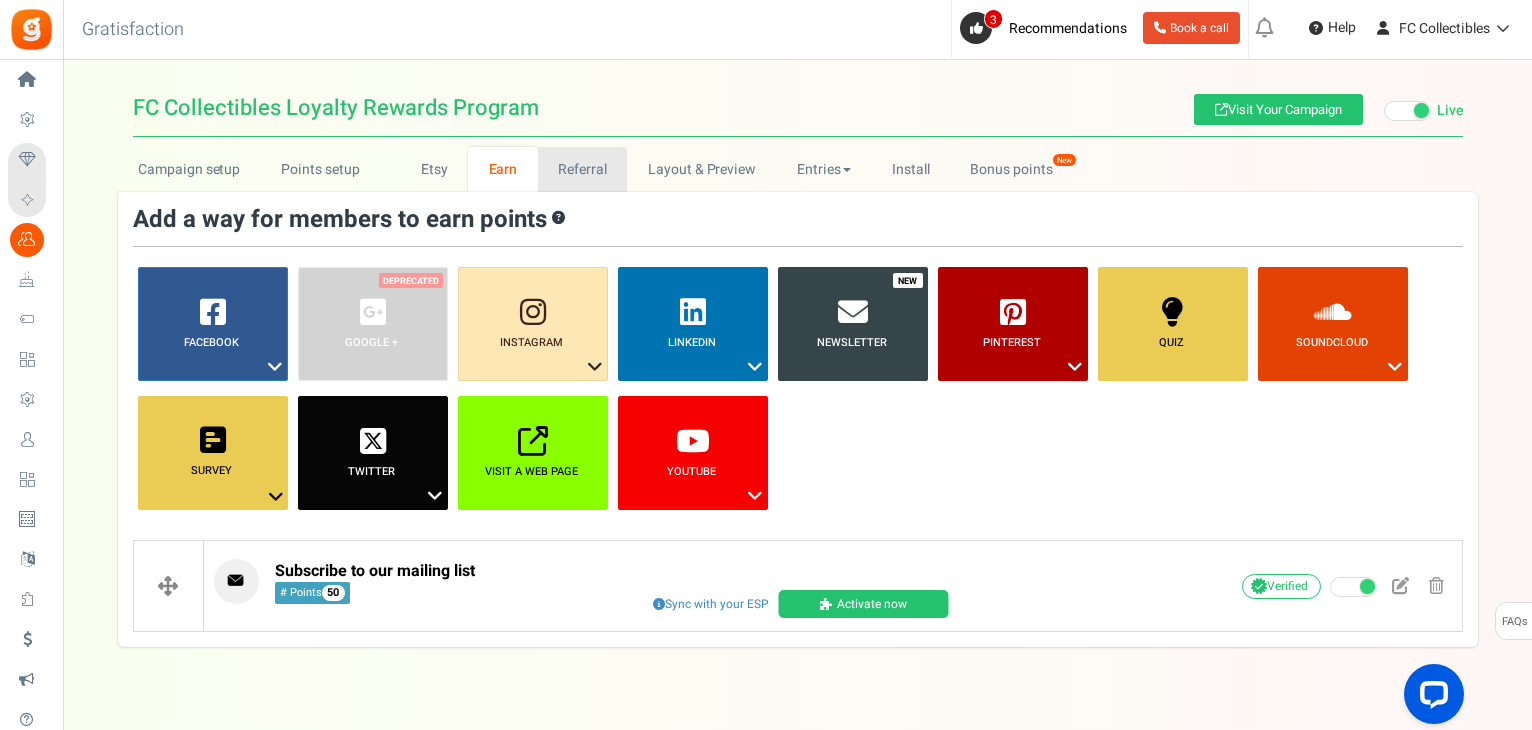 click on "Referral" at bounding box center [583, 169] 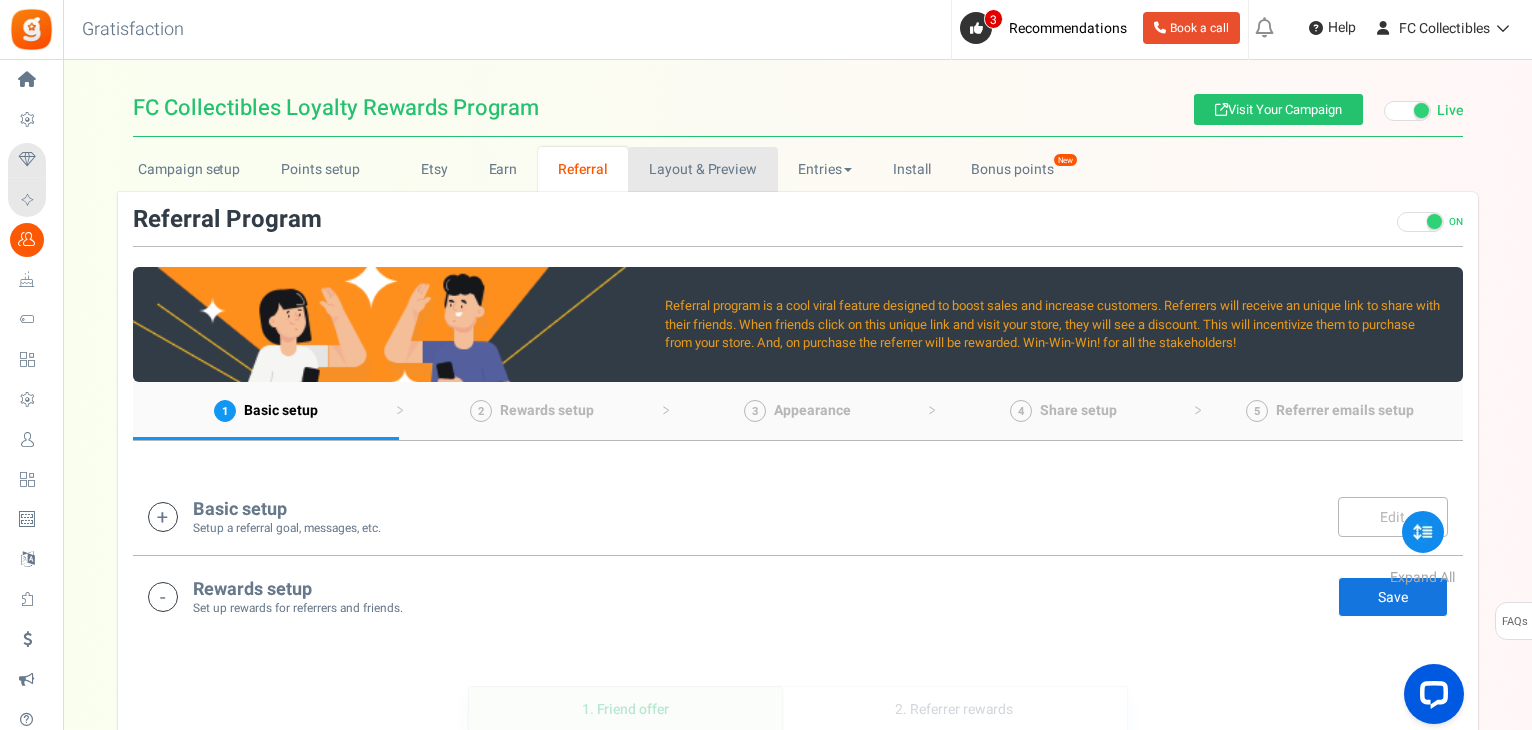 drag, startPoint x: 678, startPoint y: 160, endPoint x: 692, endPoint y: 162, distance: 14.142136 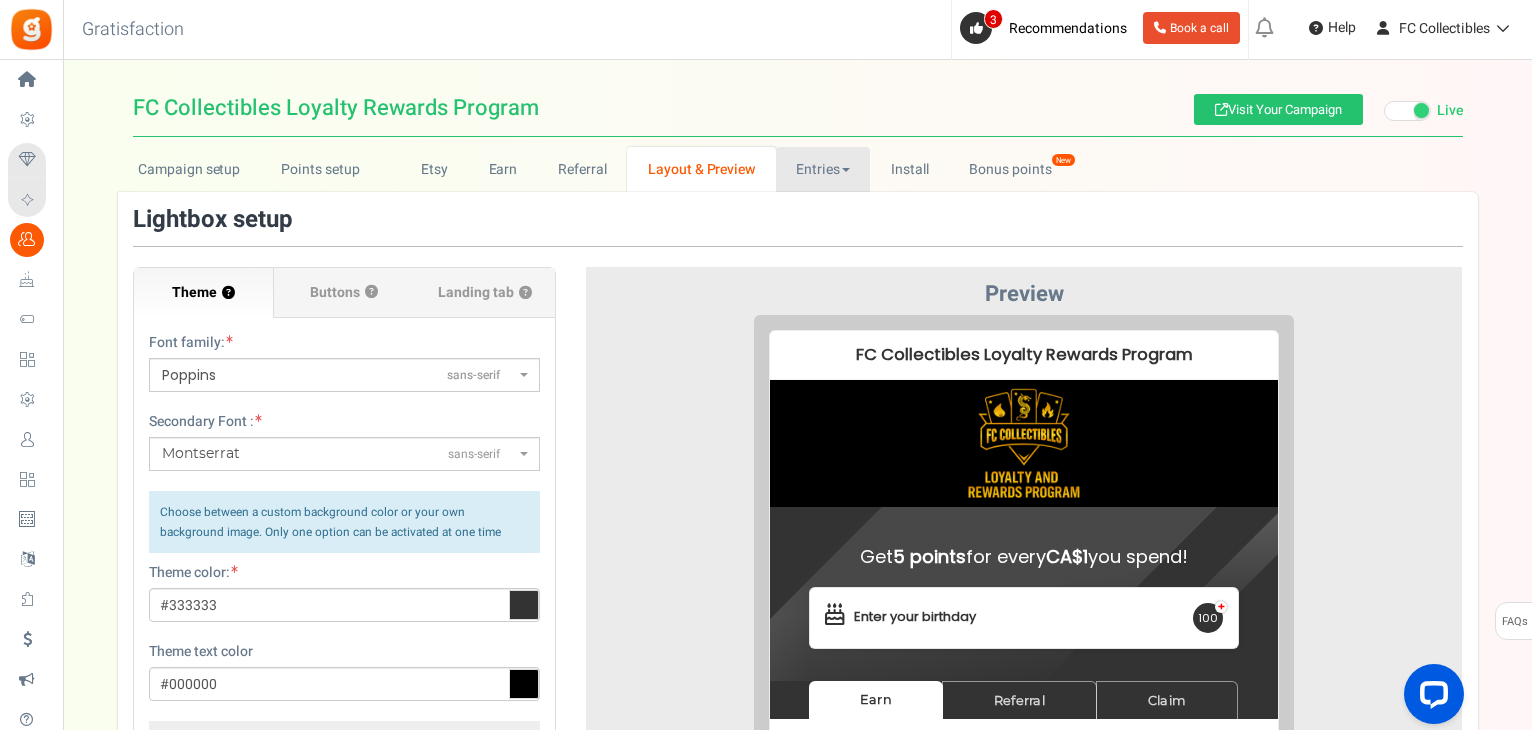 click on "Entries" at bounding box center (823, 169) 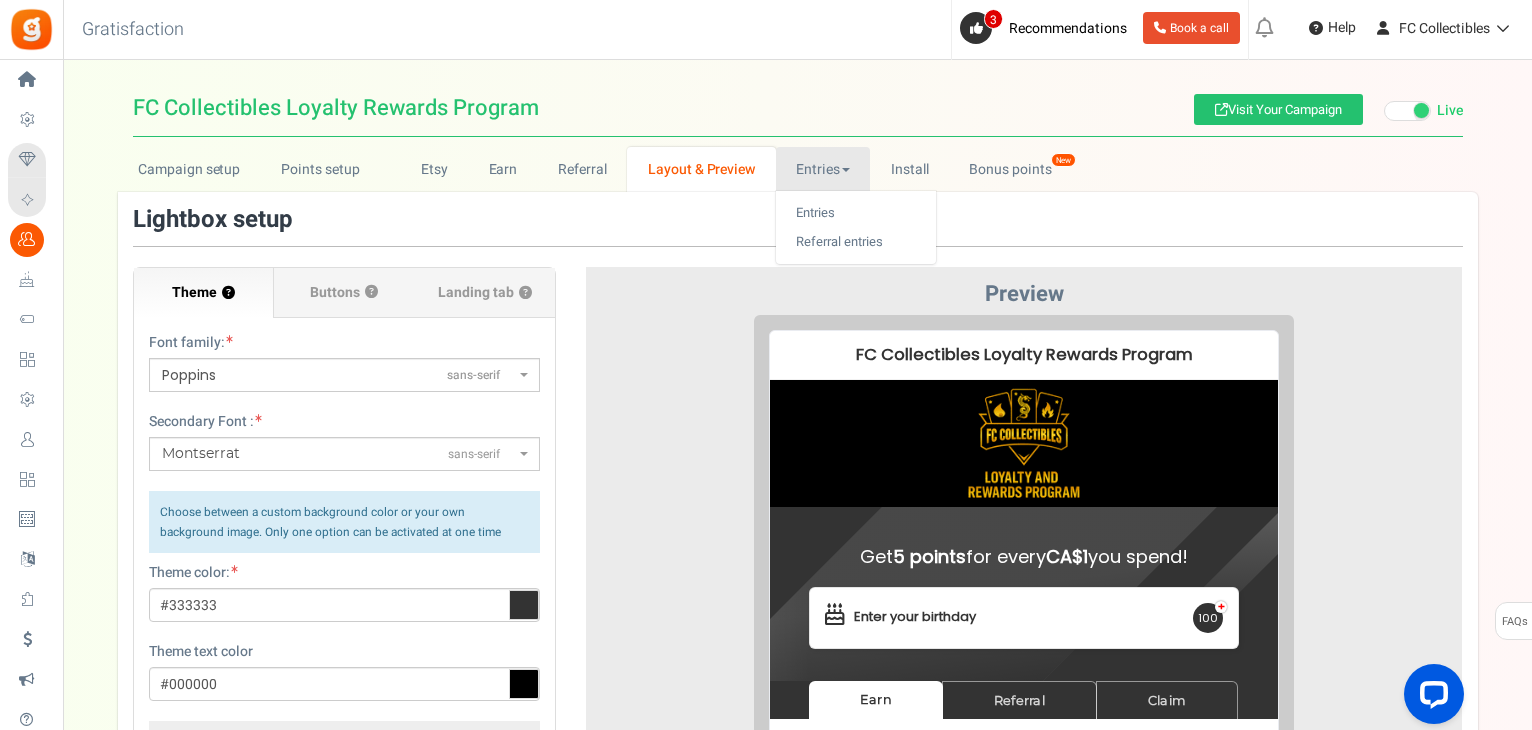 click on "Entries" at bounding box center [823, 169] 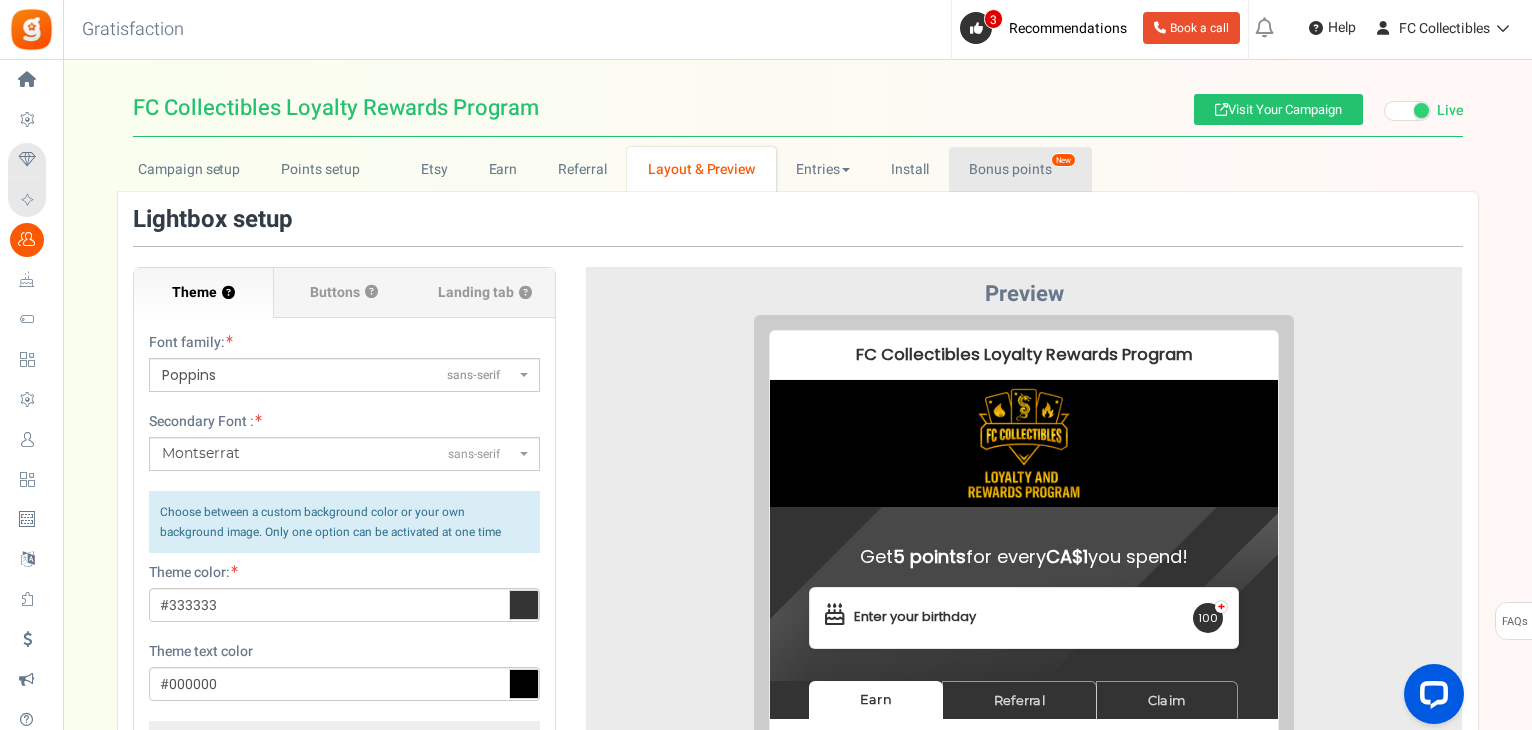 click on "Bonus points
New" at bounding box center (1020, 169) 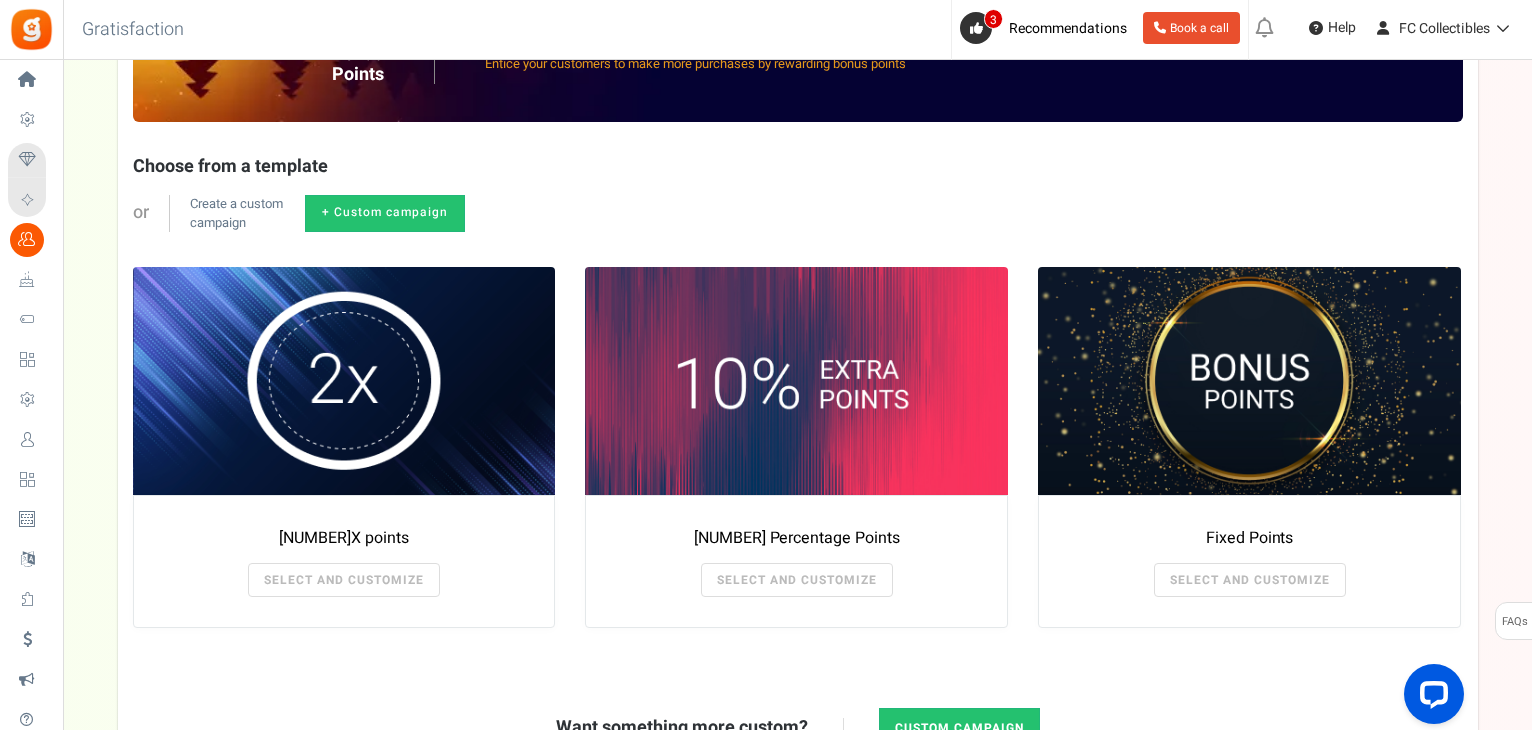 scroll, scrollTop: 0, scrollLeft: 0, axis: both 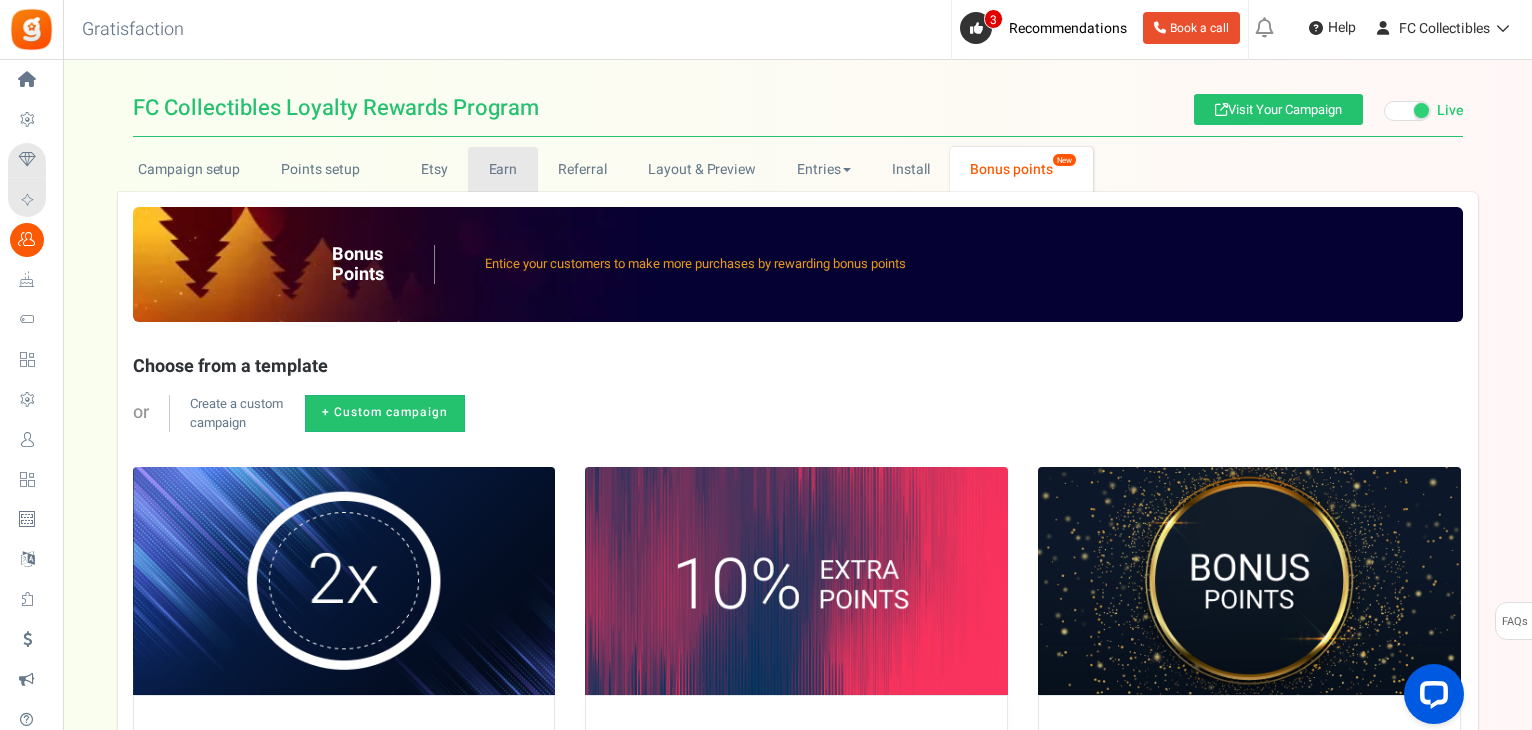 click on "Earn" at bounding box center [503, 169] 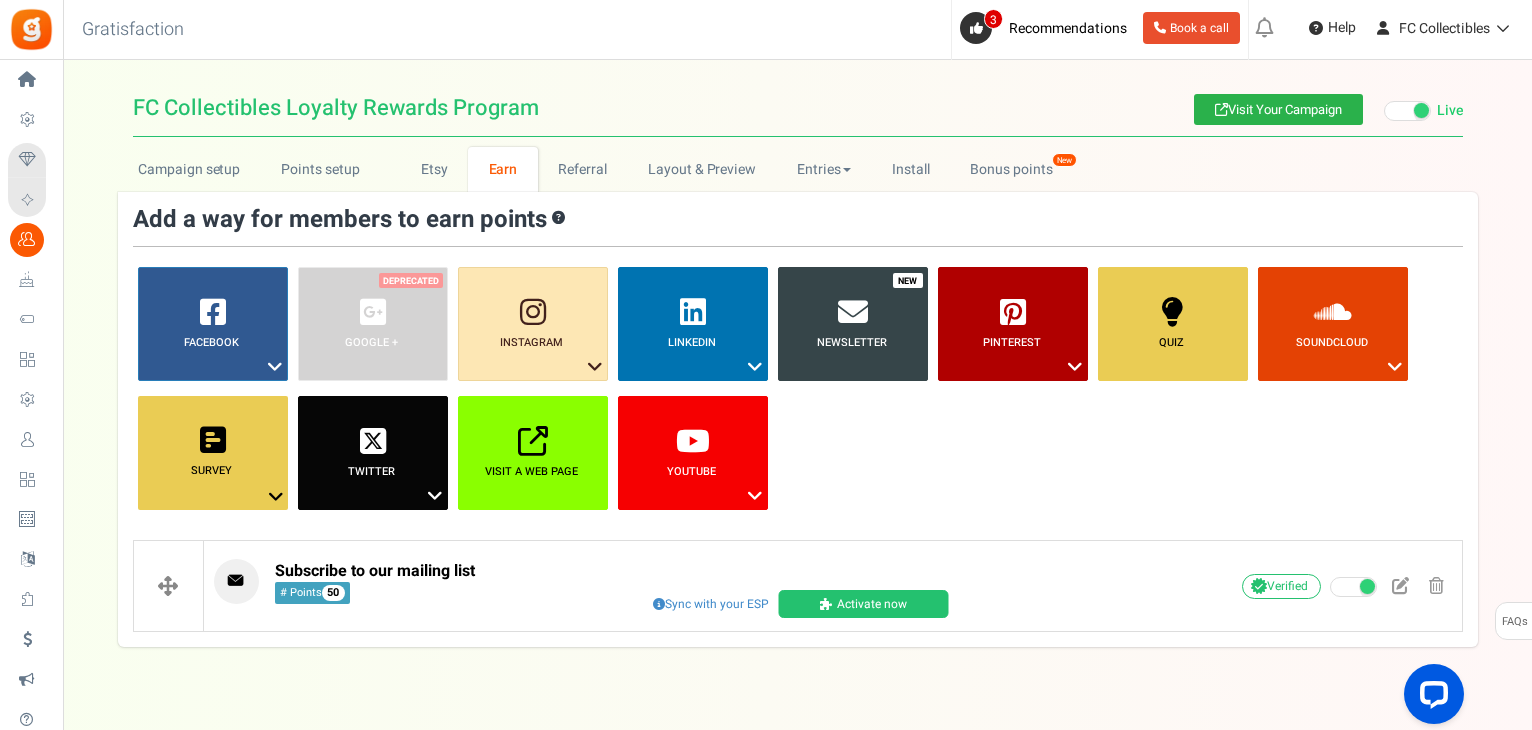 click on "Visit Your Campaign" at bounding box center [1278, 109] 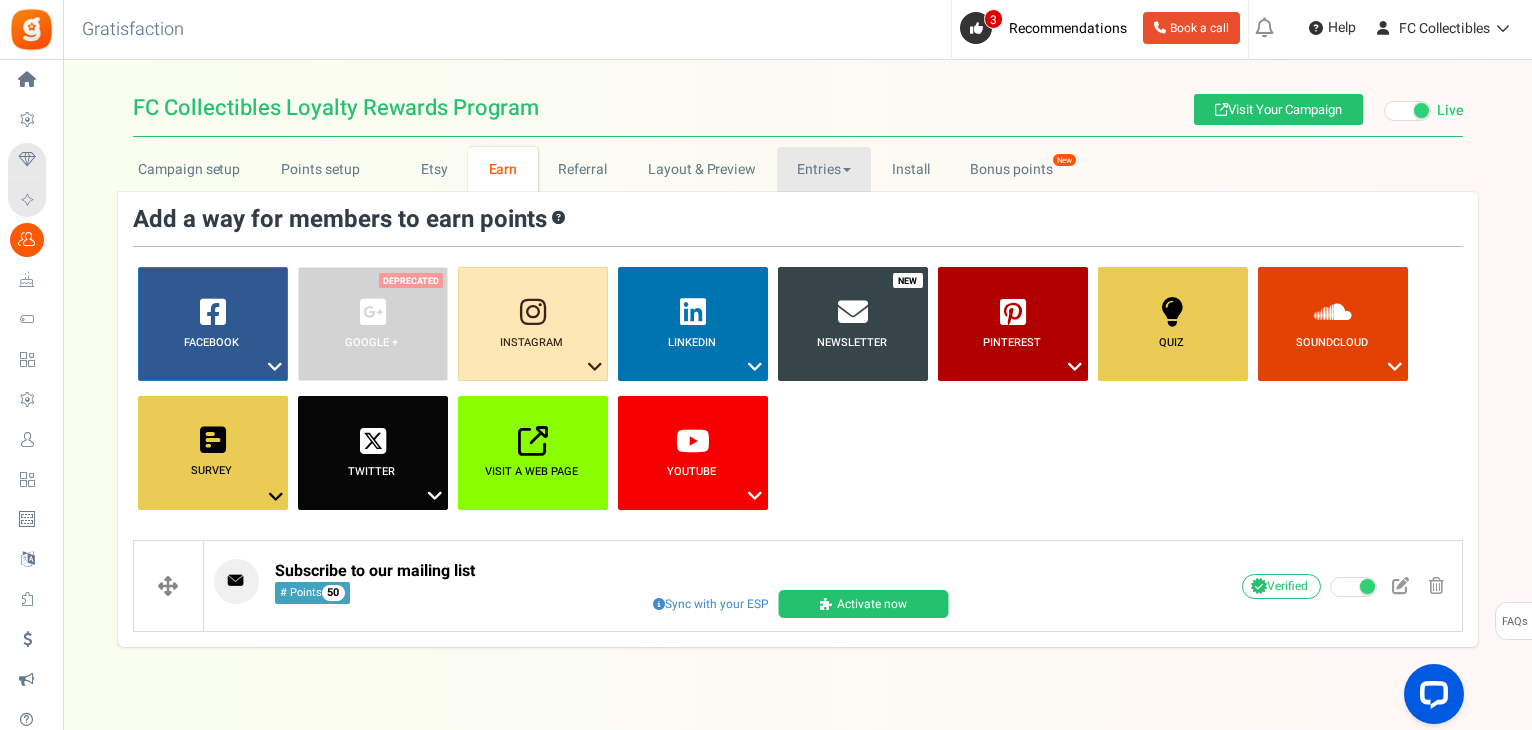 click on "Entries" at bounding box center (824, 169) 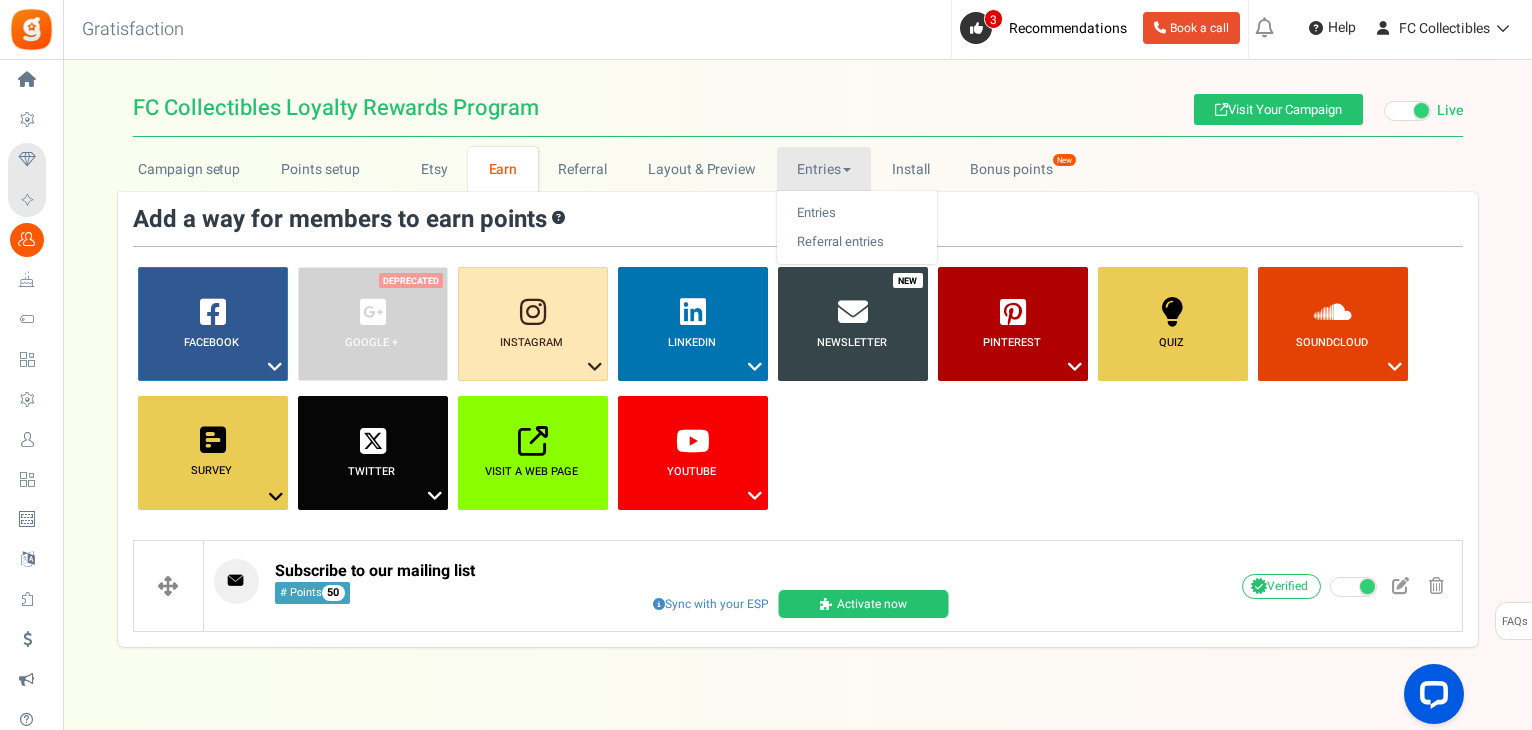 click at bounding box center (847, 170) 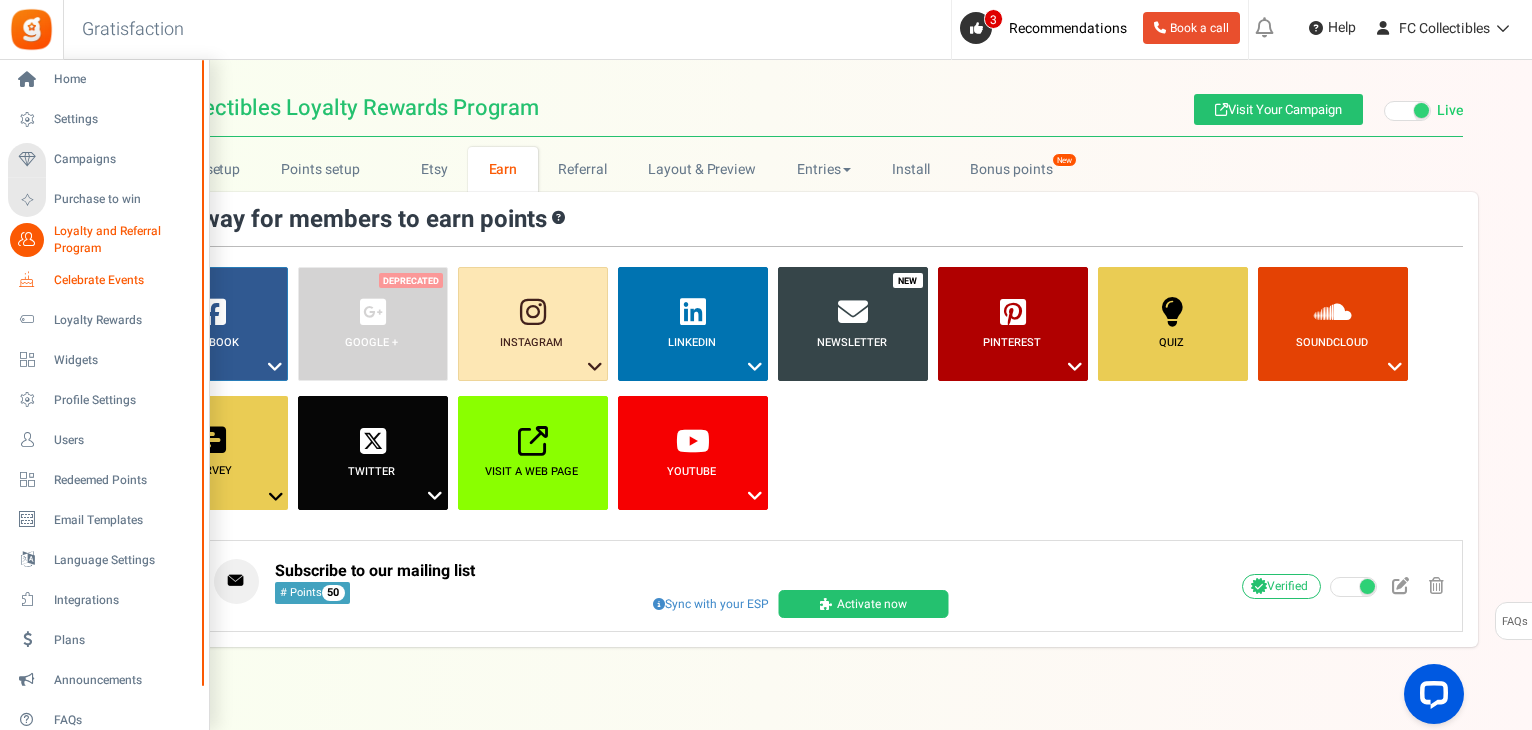 click on "Celebrate Events" at bounding box center (124, 280) 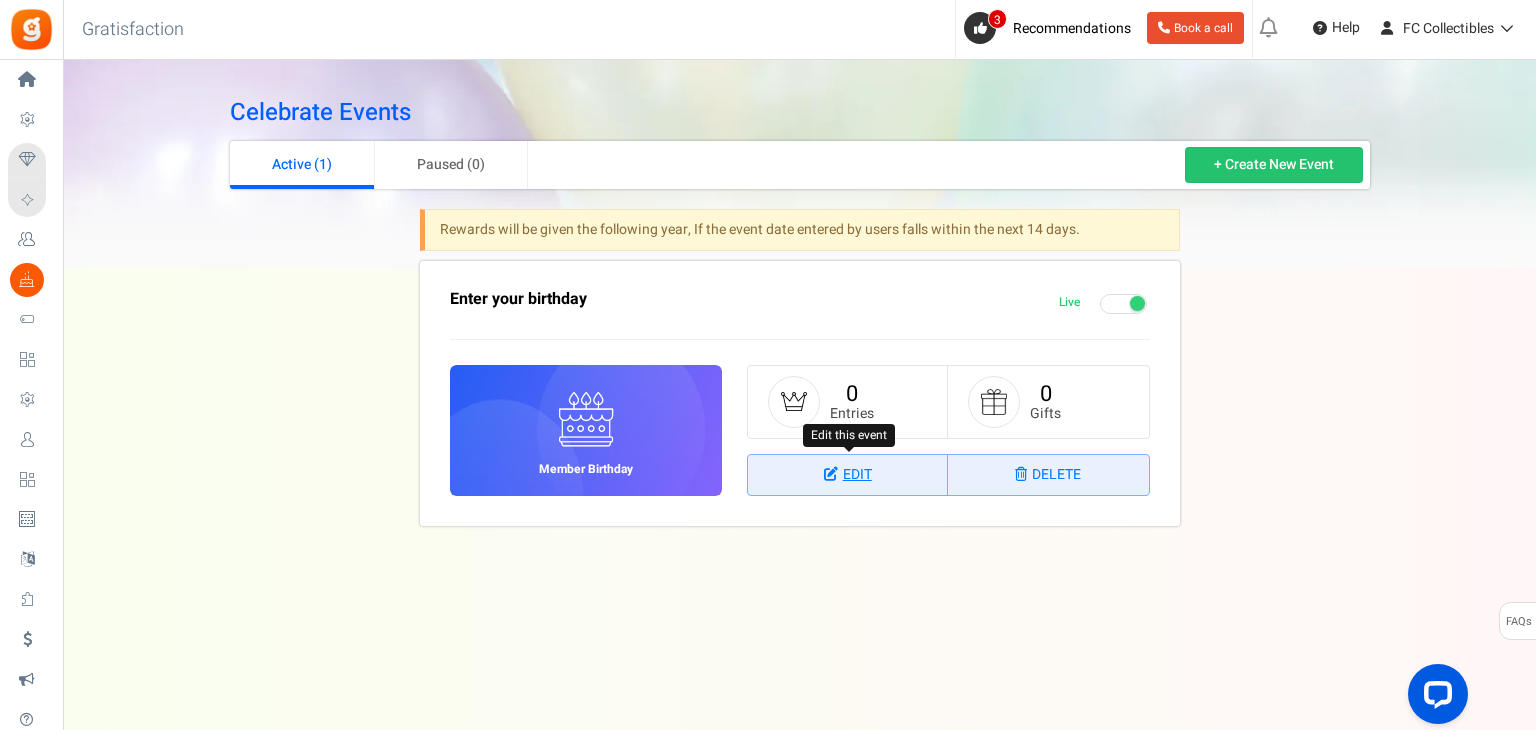 click at bounding box center (833, 474) 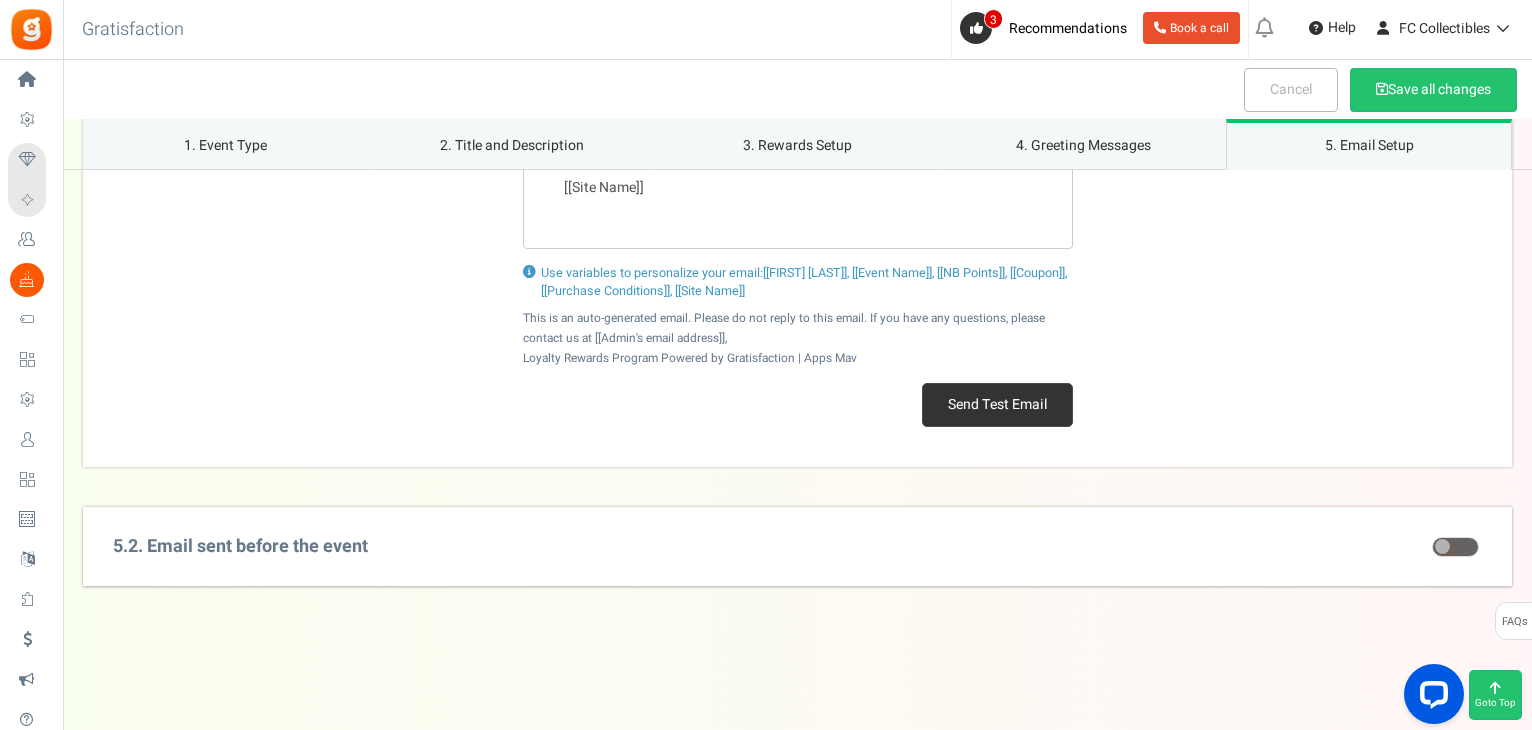 scroll, scrollTop: 2813, scrollLeft: 0, axis: vertical 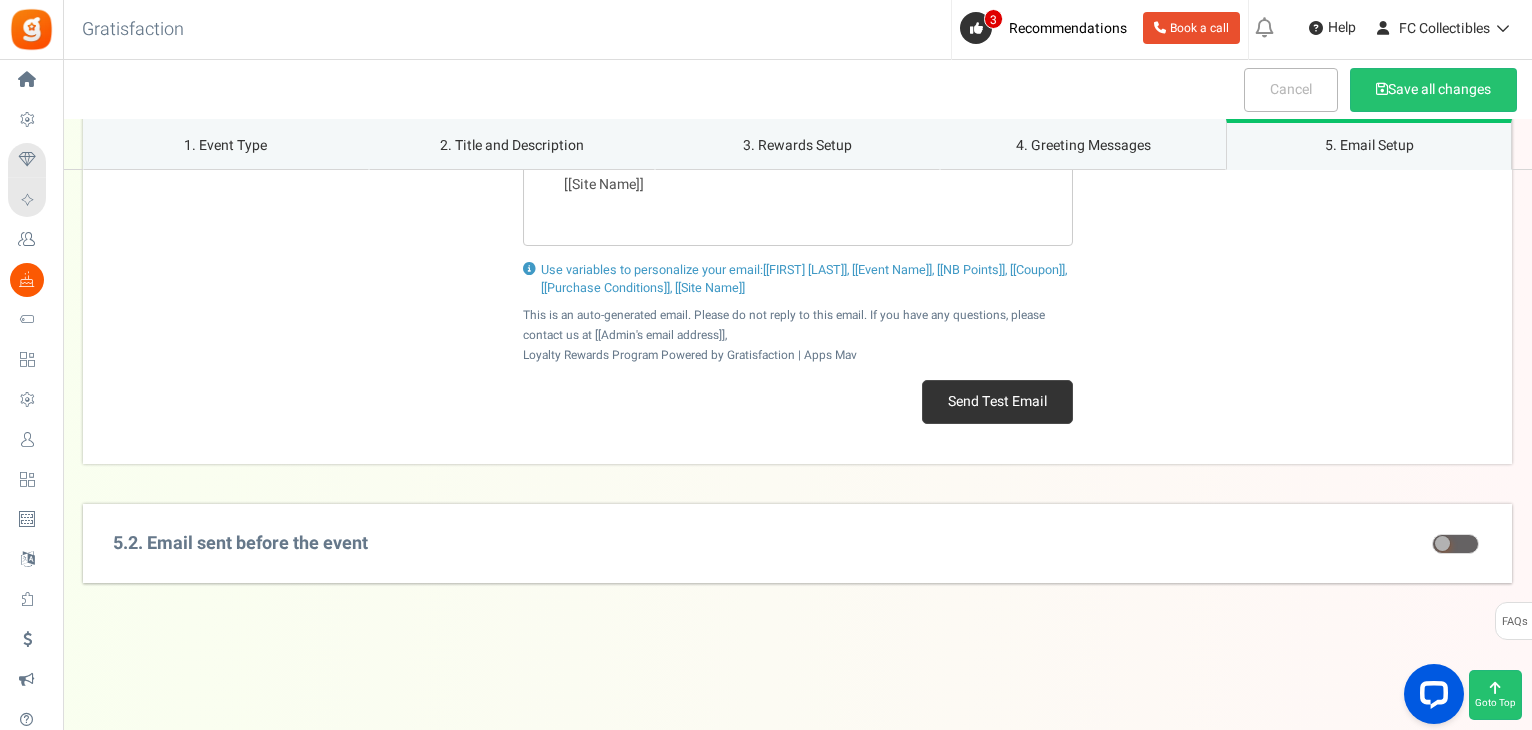 click on "Subject:
Hey [[User Name]]! your big day is nearly here! Unwrap your rewards
Hi  [[User Name]] , It’s not long until your  [[Event Name]] ! Here’s your gift for the big day in advance. You can redeem it in-store now. [[NB Points]] [[Coupon]] [[Purchase Conditions]] You can claim on a whole range of exciting products and rewards. We hope you have a great day! [[Site Name]]" at bounding box center (797, 544) 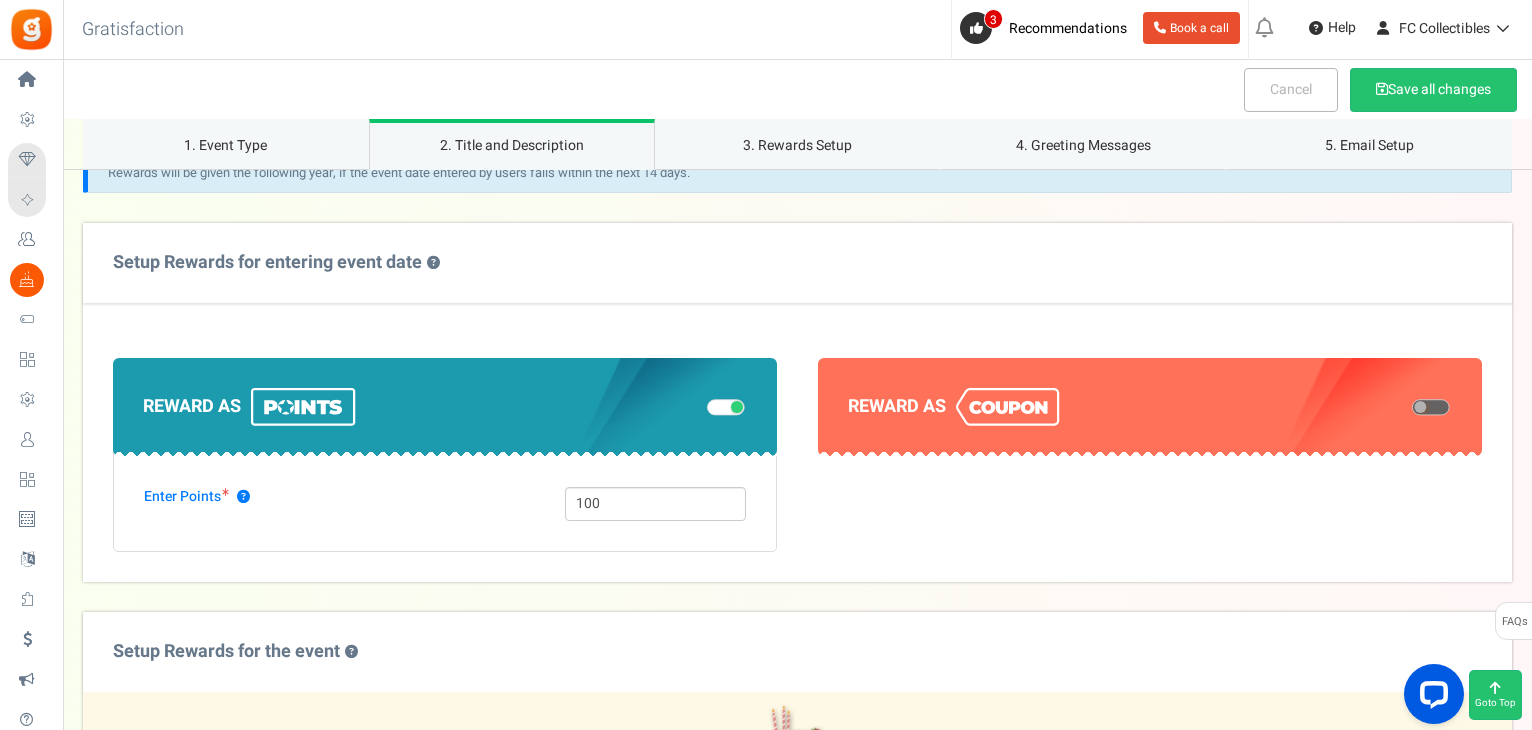 scroll, scrollTop: 1000, scrollLeft: 0, axis: vertical 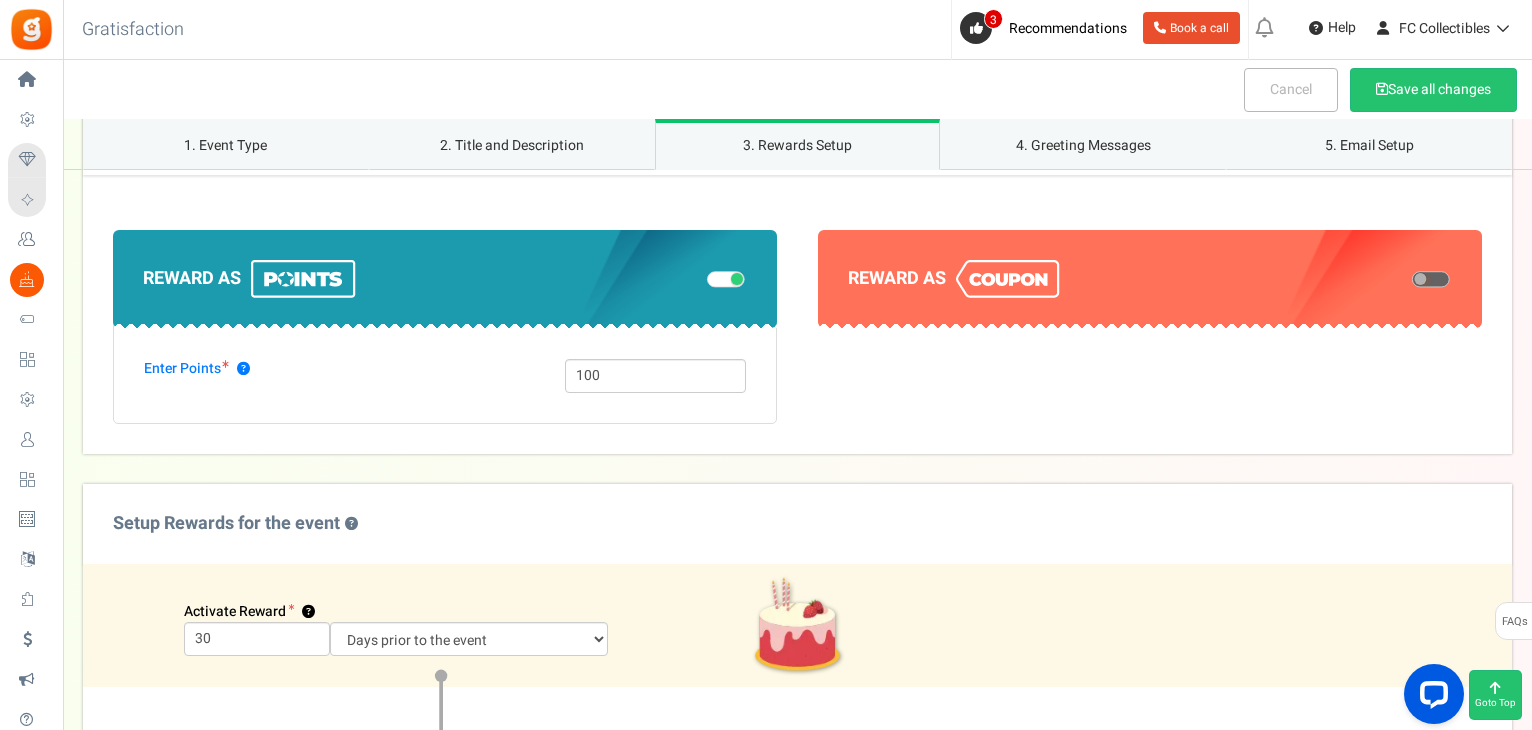 drag, startPoint x: 900, startPoint y: 265, endPoint x: 1083, endPoint y: 265, distance: 183 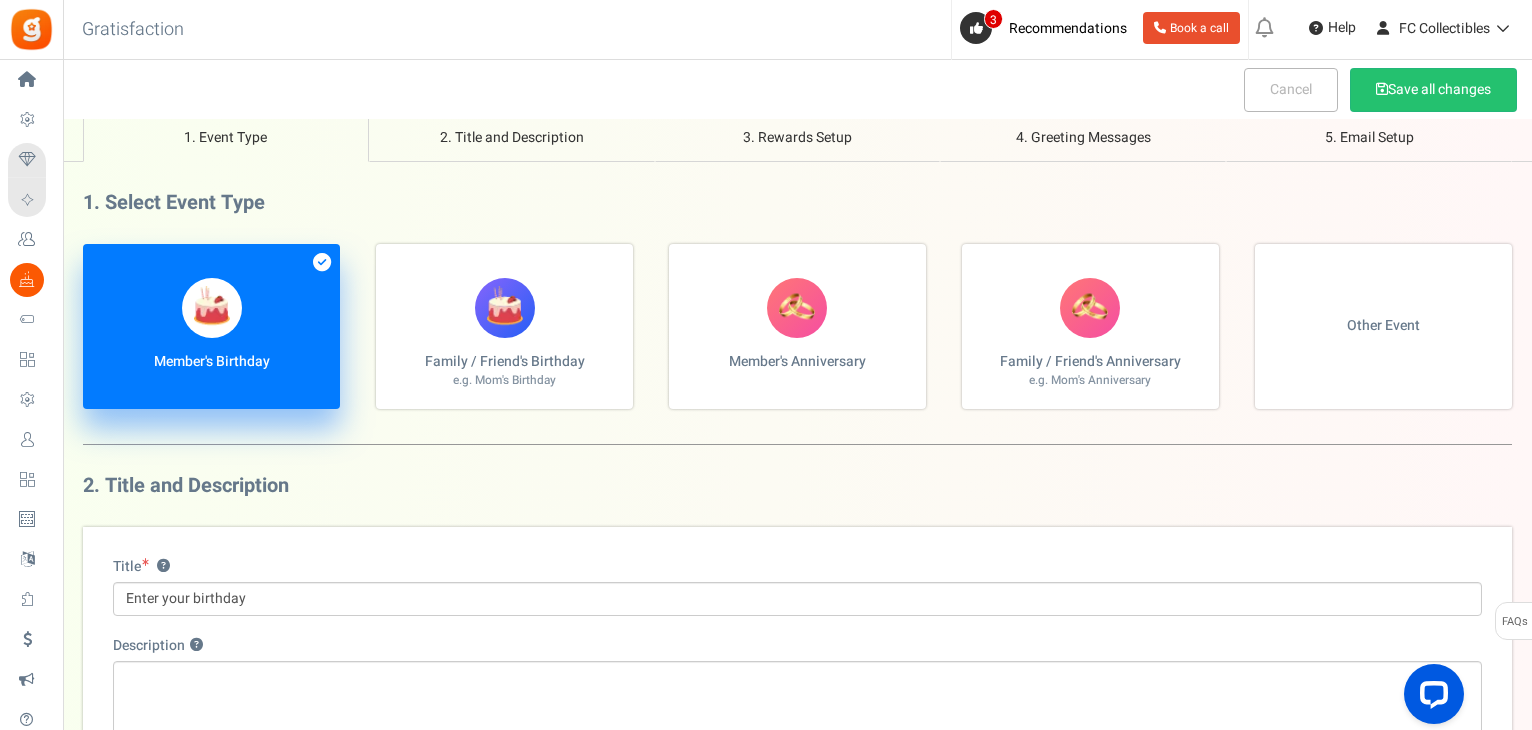 scroll, scrollTop: 0, scrollLeft: 0, axis: both 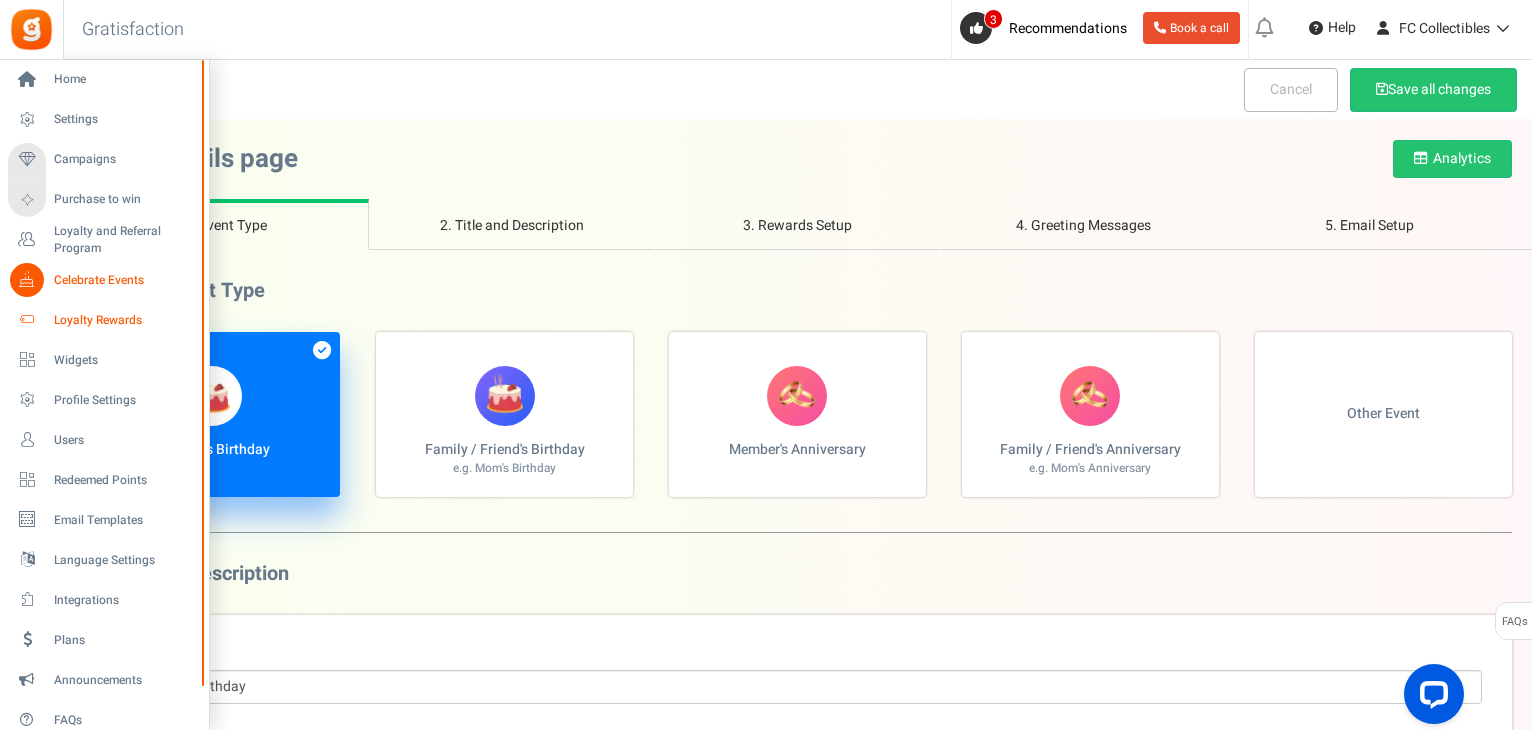 click on "Loyalty Rewards" at bounding box center (124, 320) 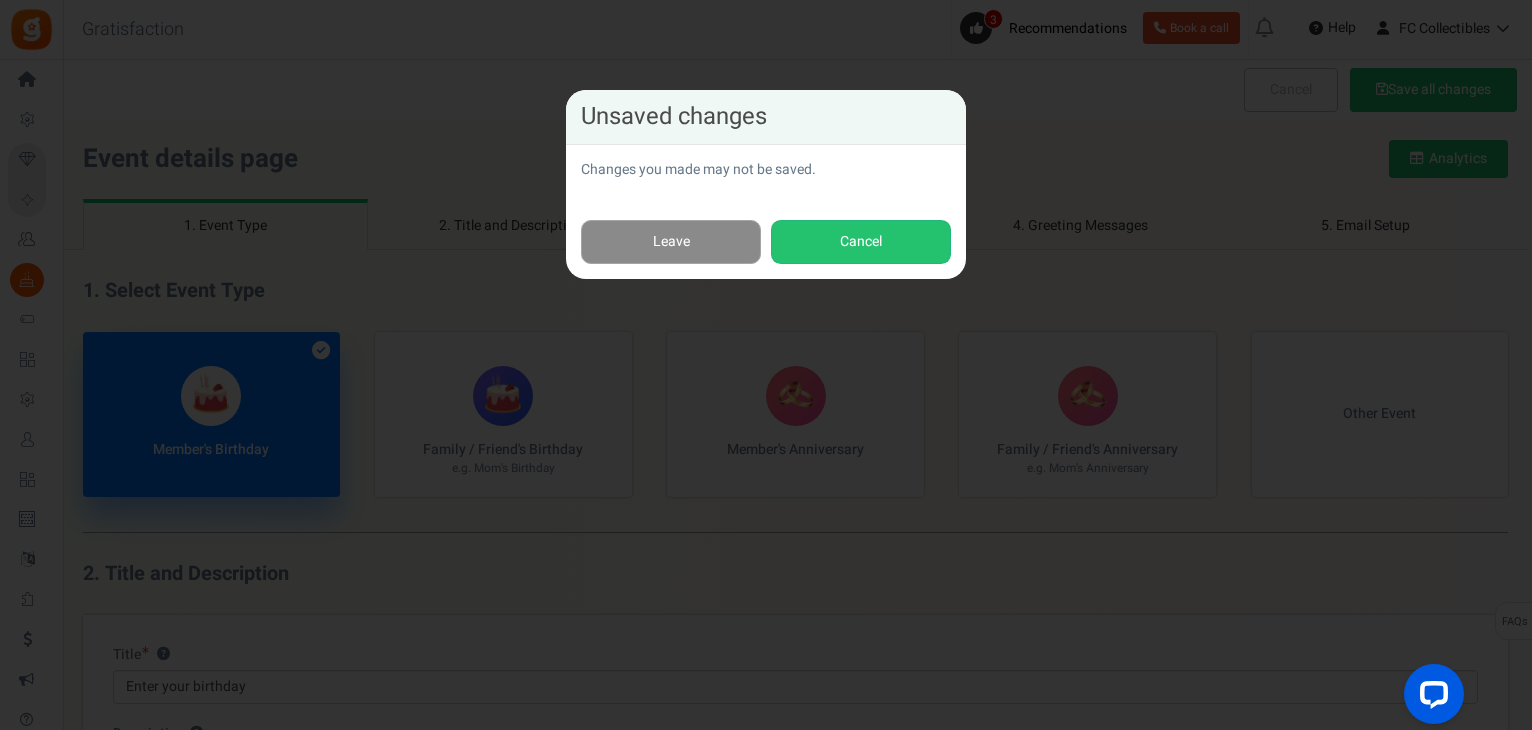 click on "Leave" at bounding box center [671, 242] 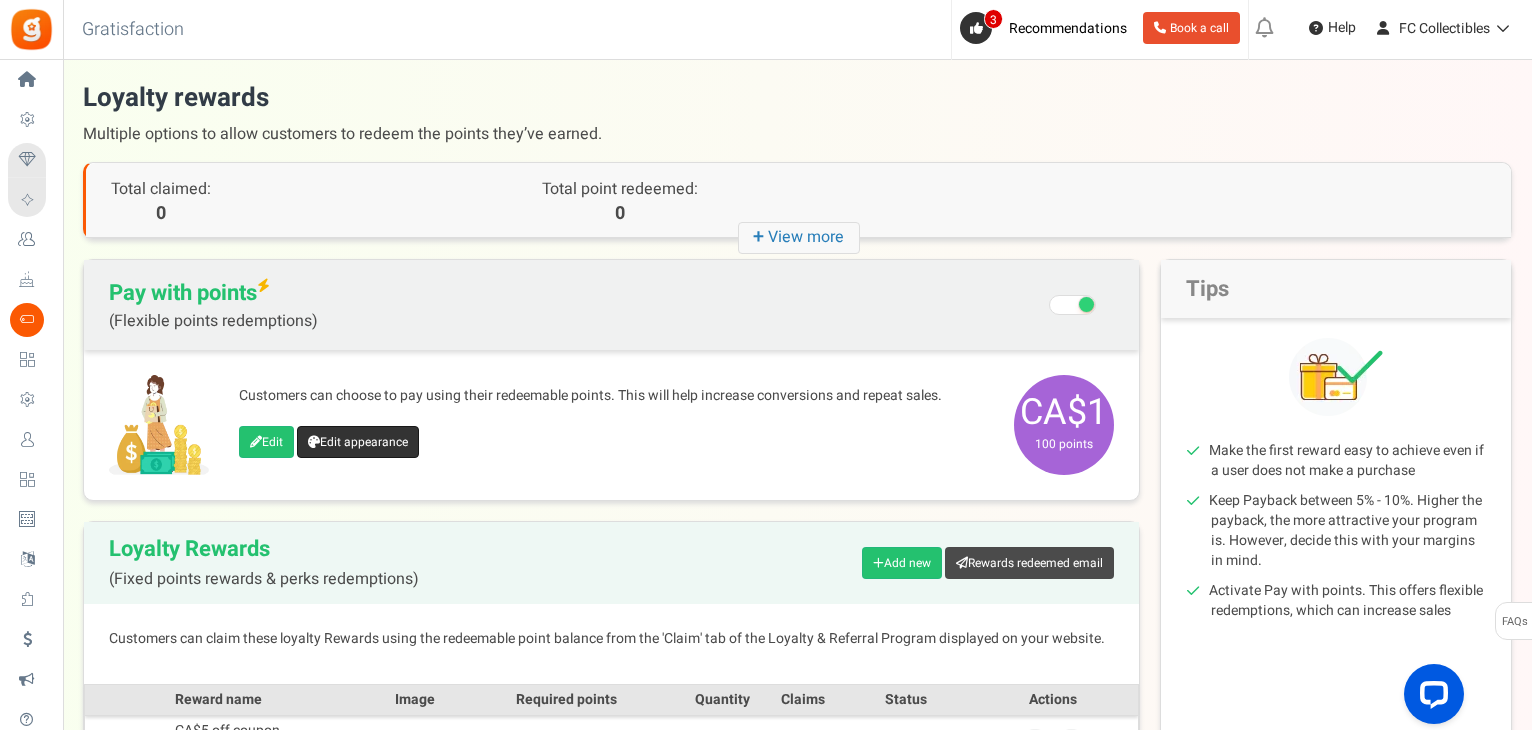 click on "Edit appearance" at bounding box center [358, 442] 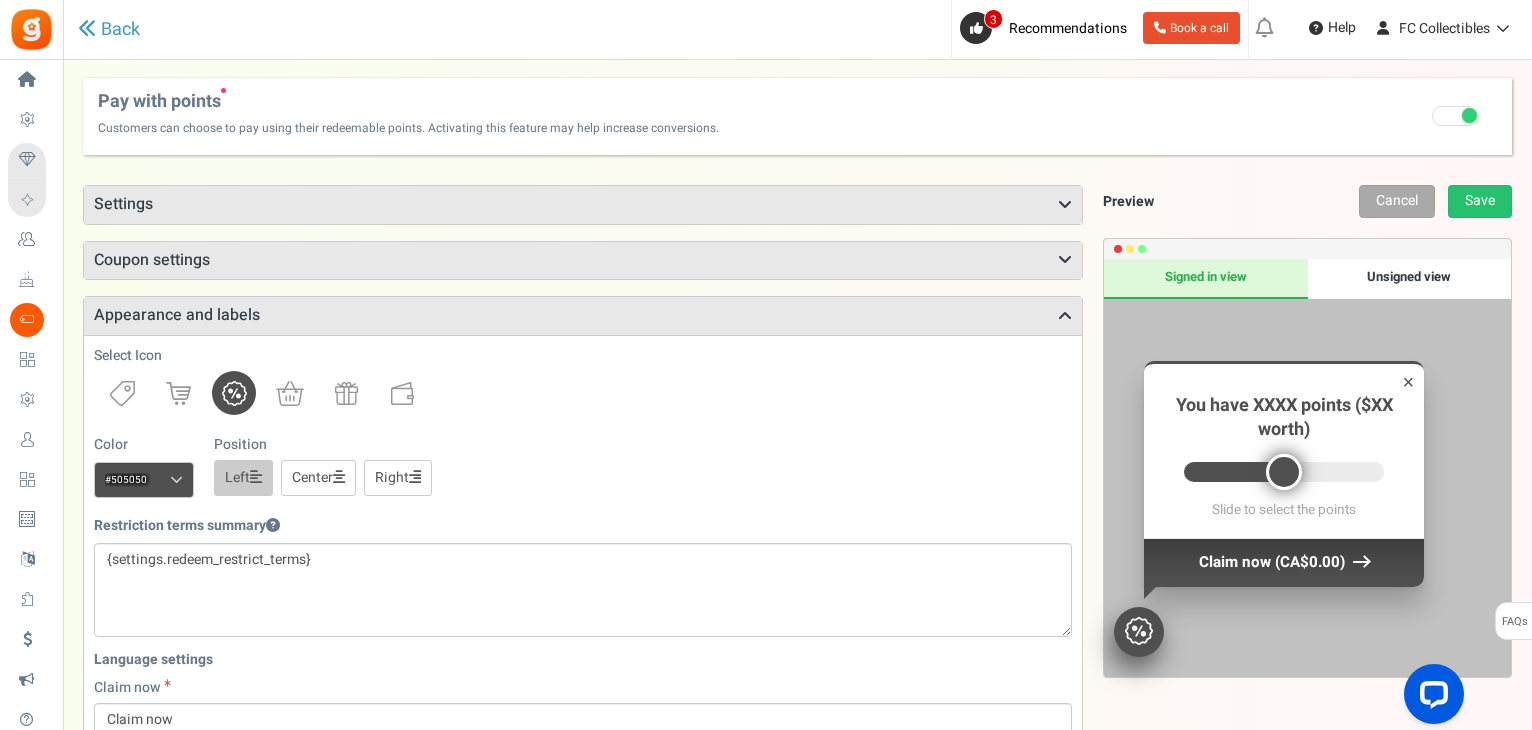 scroll, scrollTop: 0, scrollLeft: 0, axis: both 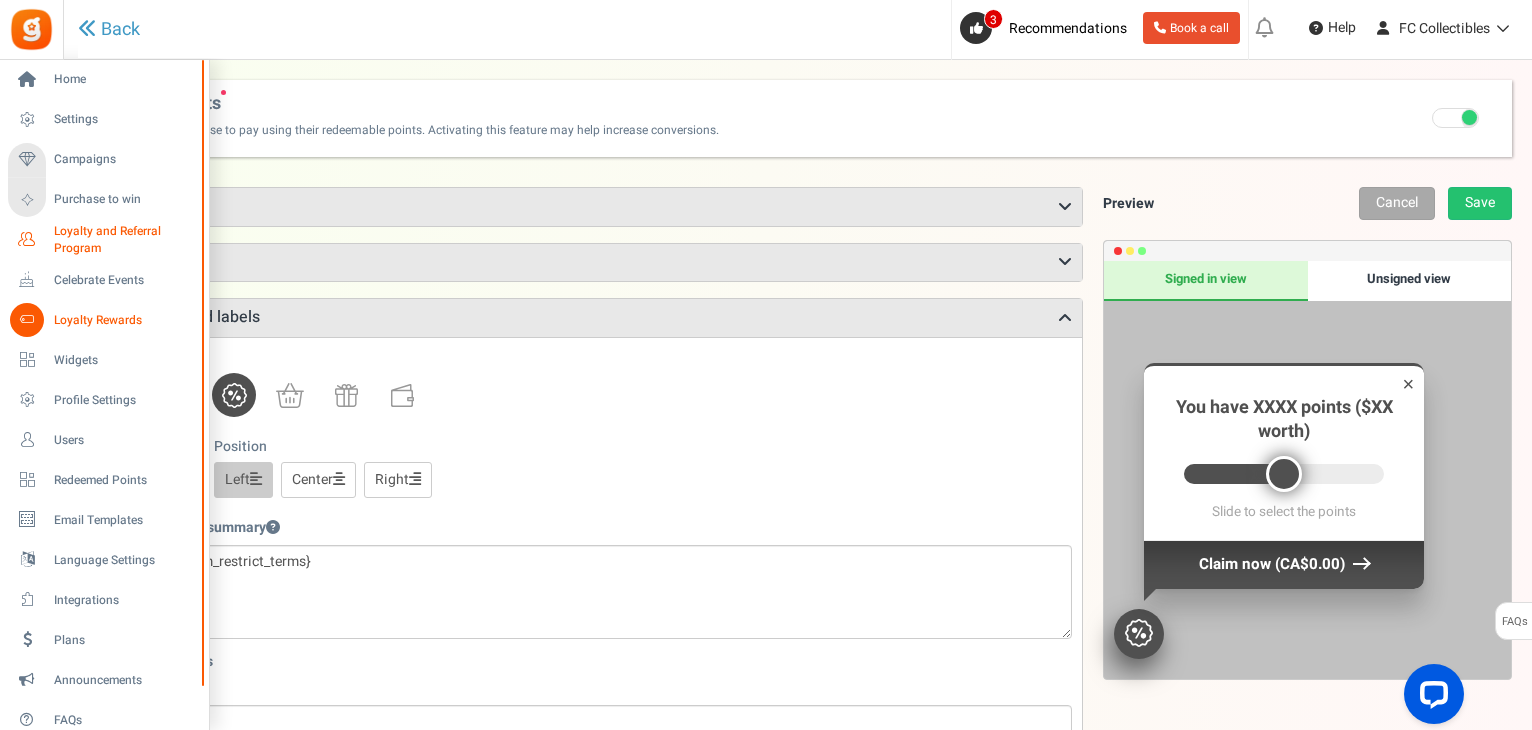 click on "Loyalty and Referral Program" at bounding box center [127, 240] 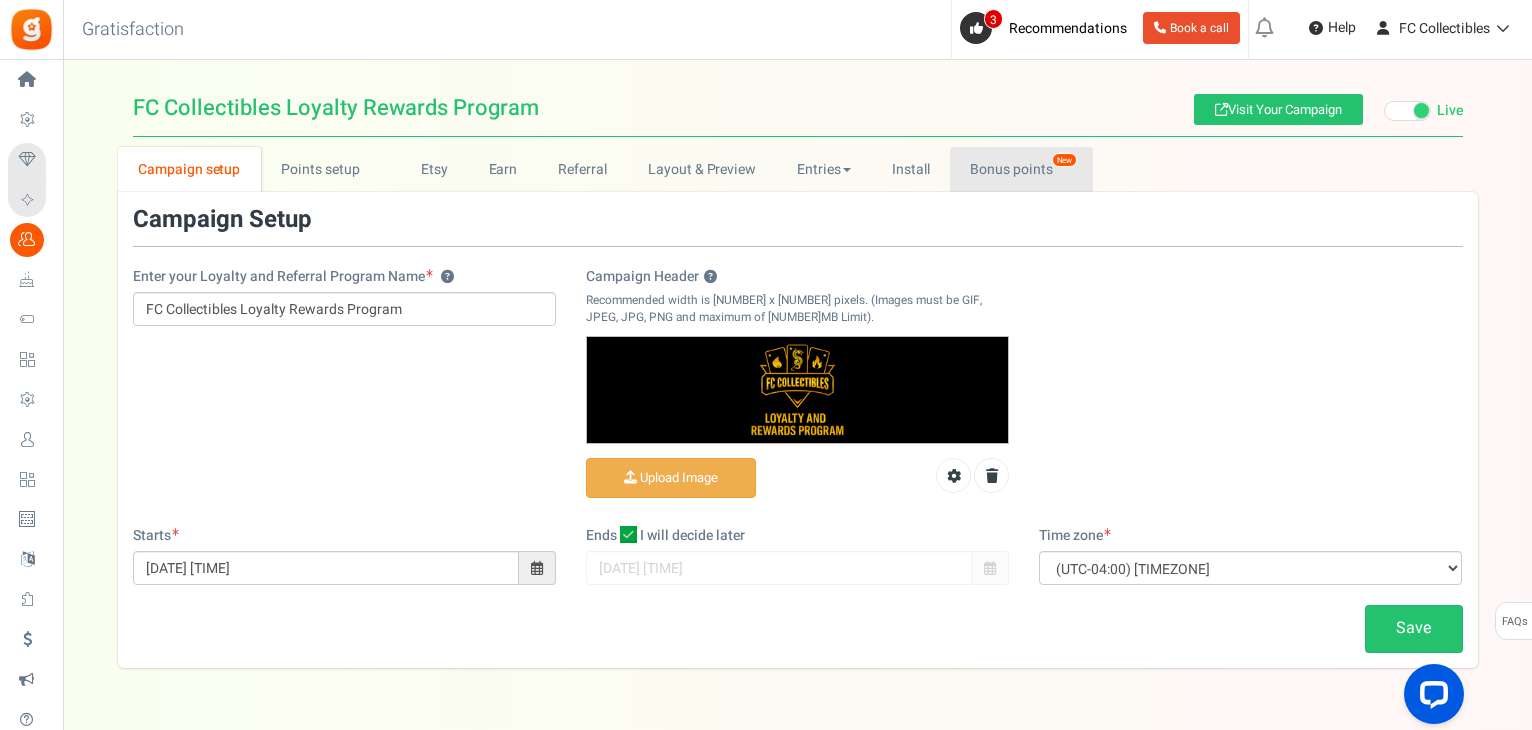 scroll, scrollTop: 0, scrollLeft: 0, axis: both 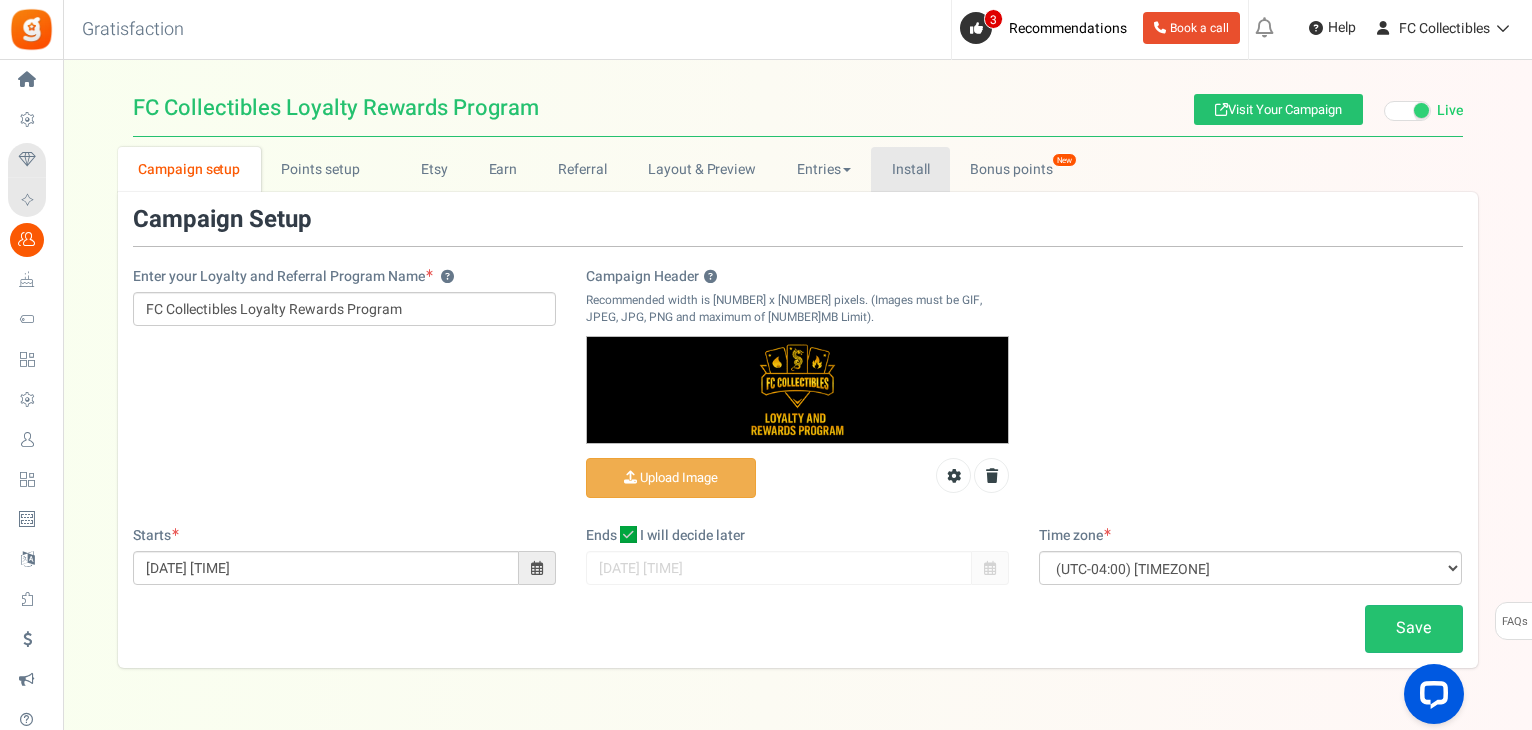 click on "Install" at bounding box center (910, 169) 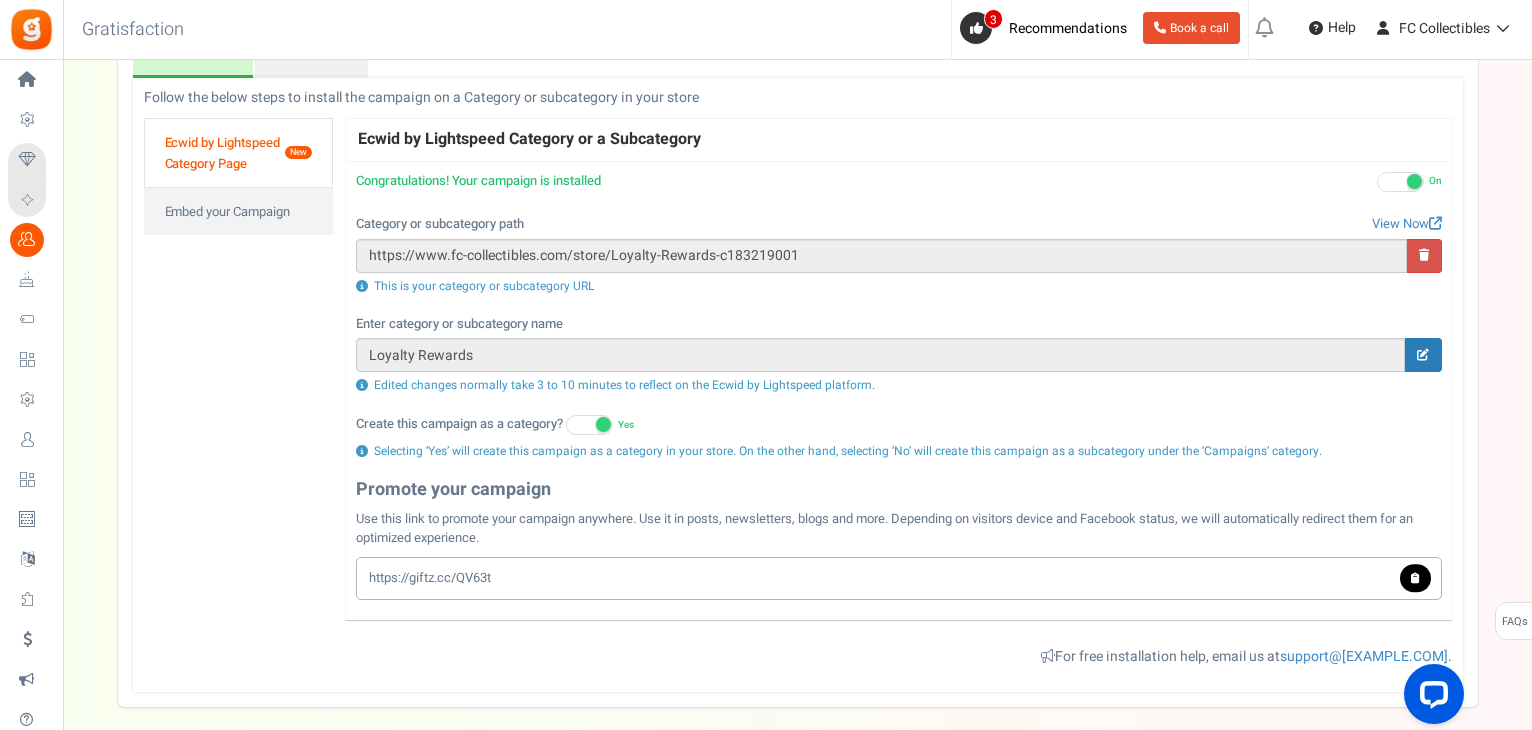 scroll, scrollTop: 200, scrollLeft: 0, axis: vertical 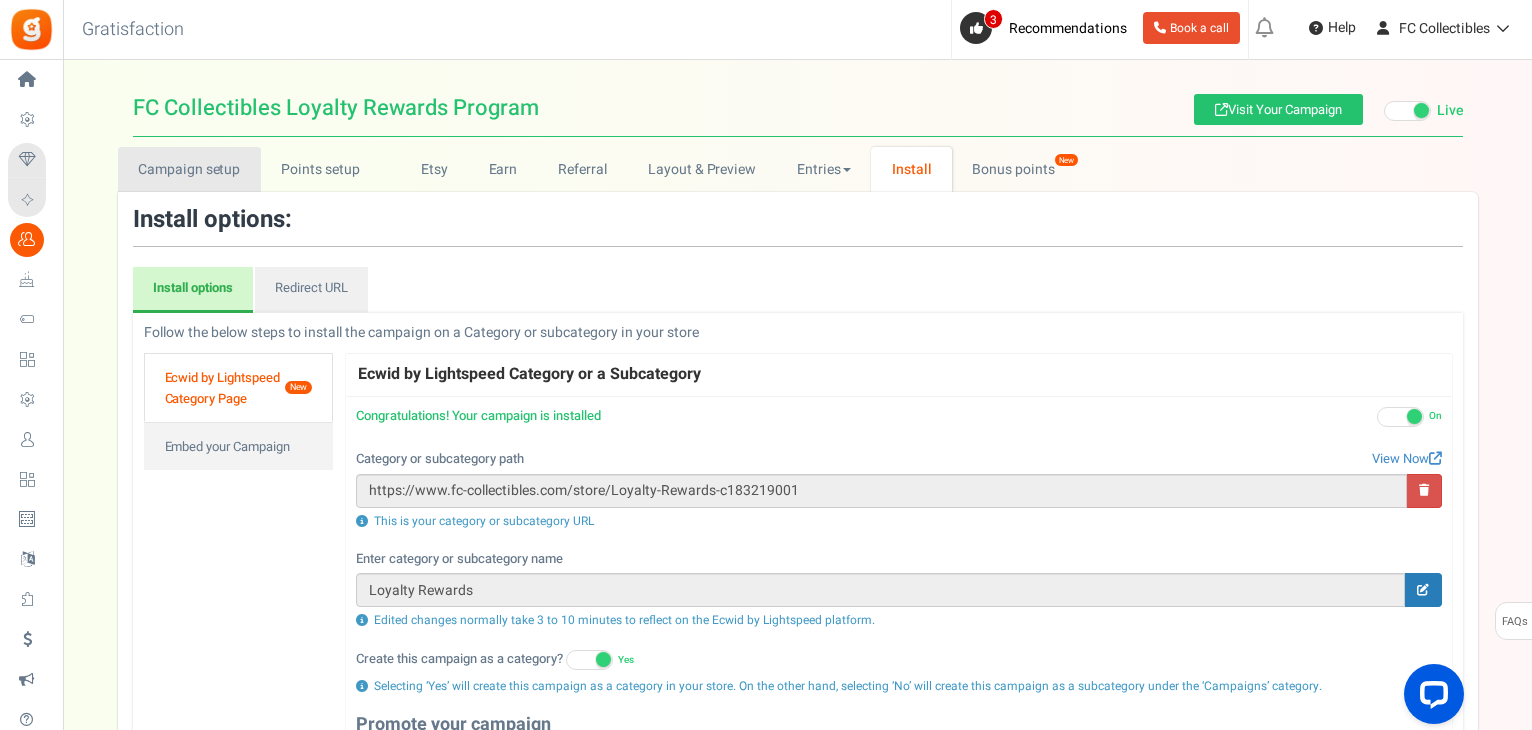 click on "Campaign setup" at bounding box center [189, 169] 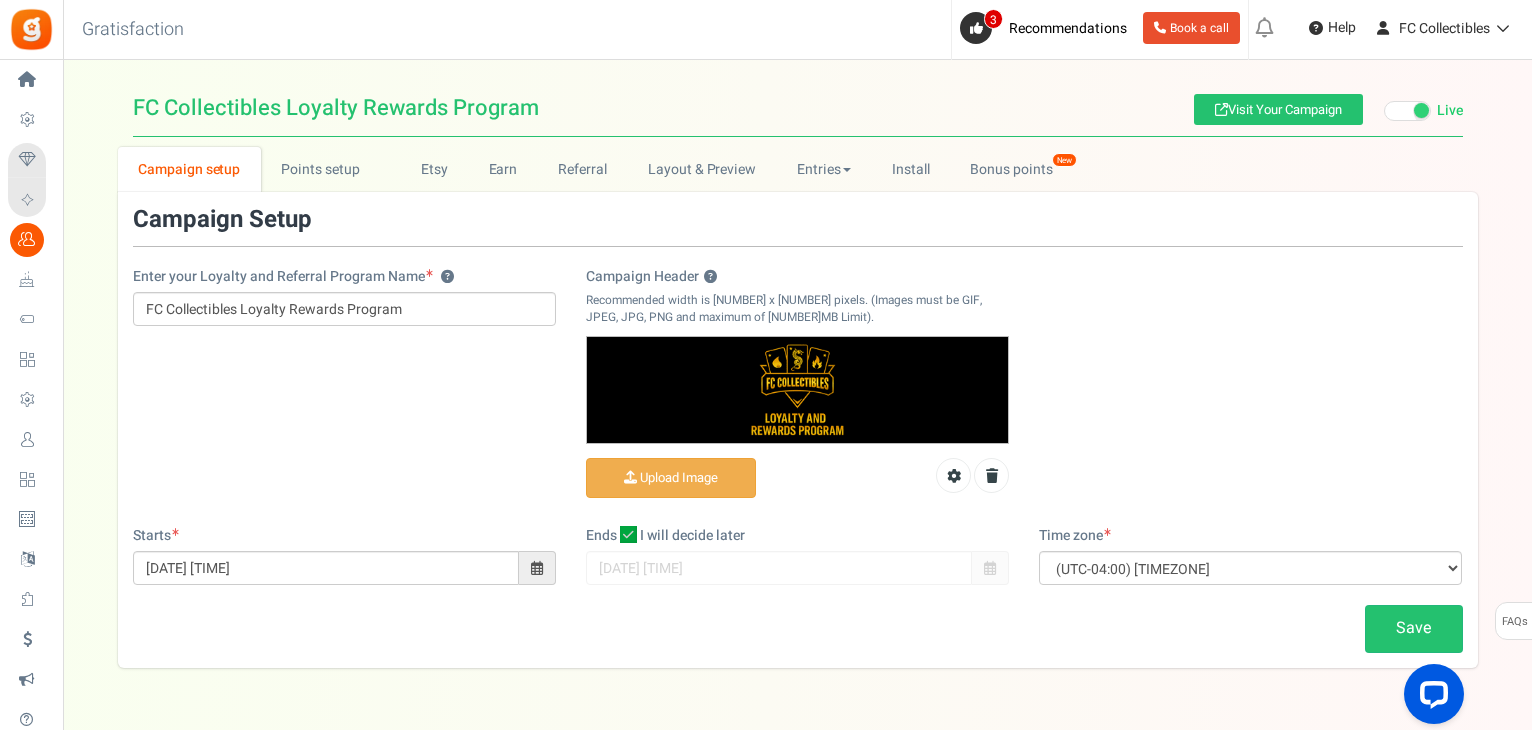 click at bounding box center [1407, 111] 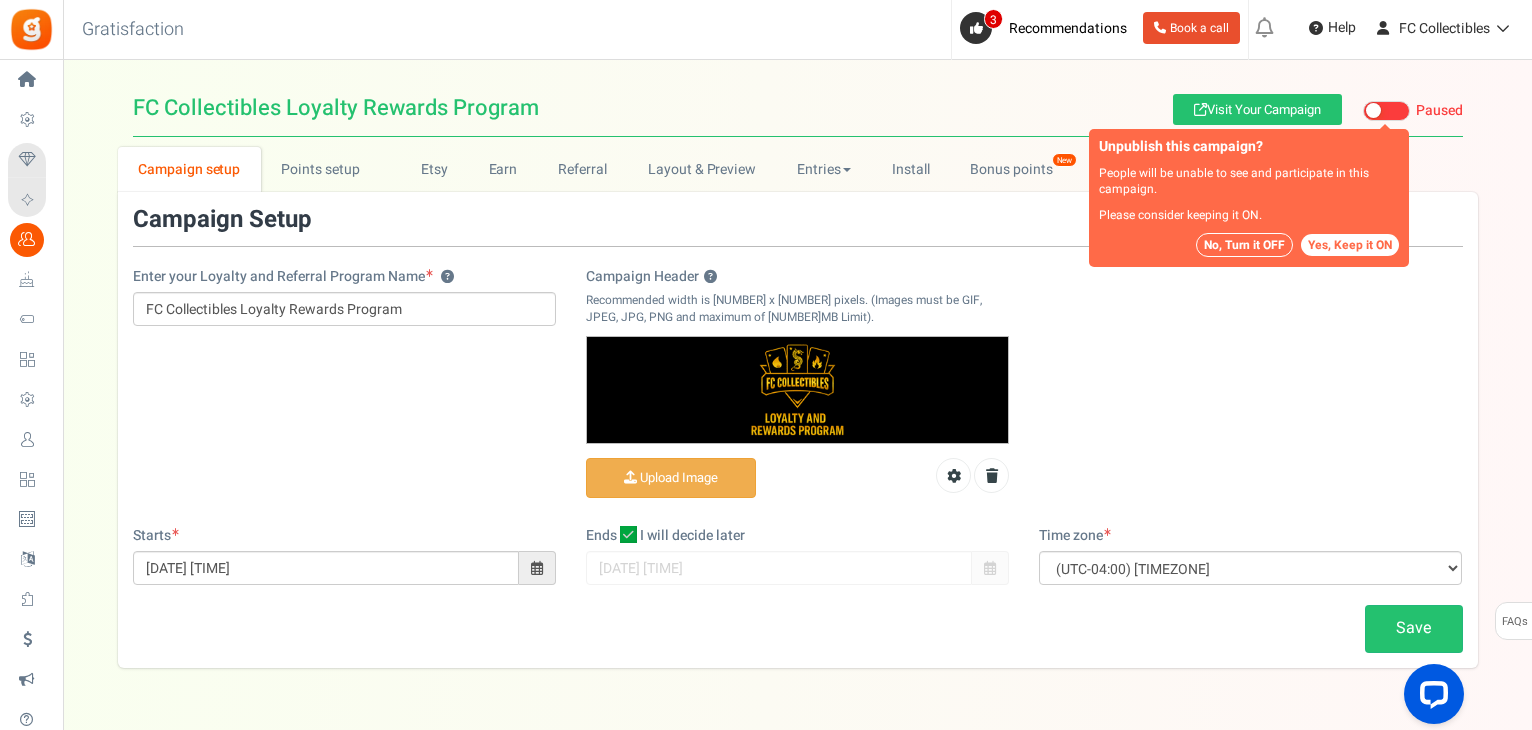 click on "No, Turn it OFF" at bounding box center (1244, 245) 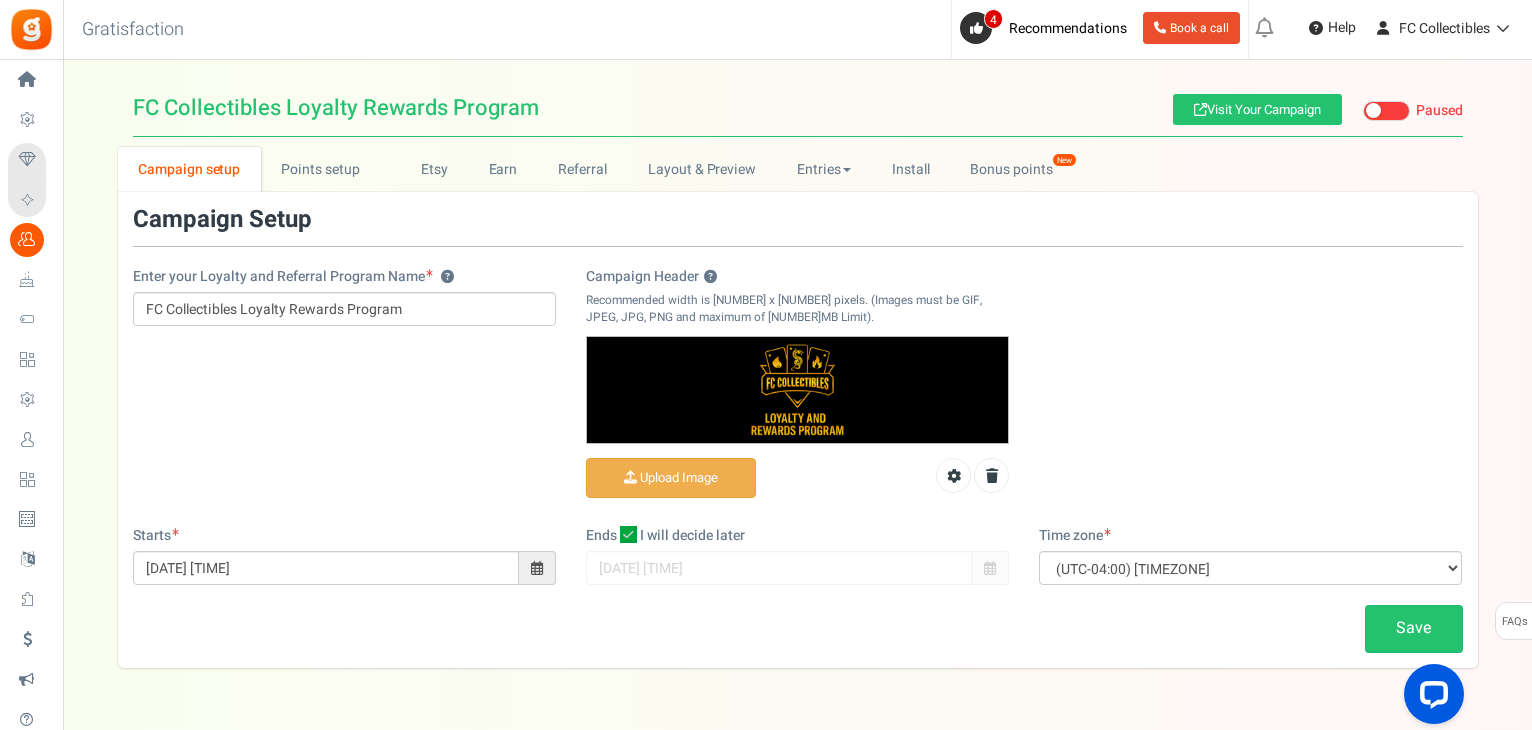 click on "Campaign setup
Points setup
New
[BRAND]
Earn
Referral
Reward reviews
[BRAND]
[BRAND]
Judge.me Layout & Preview" at bounding box center (797, 407) 